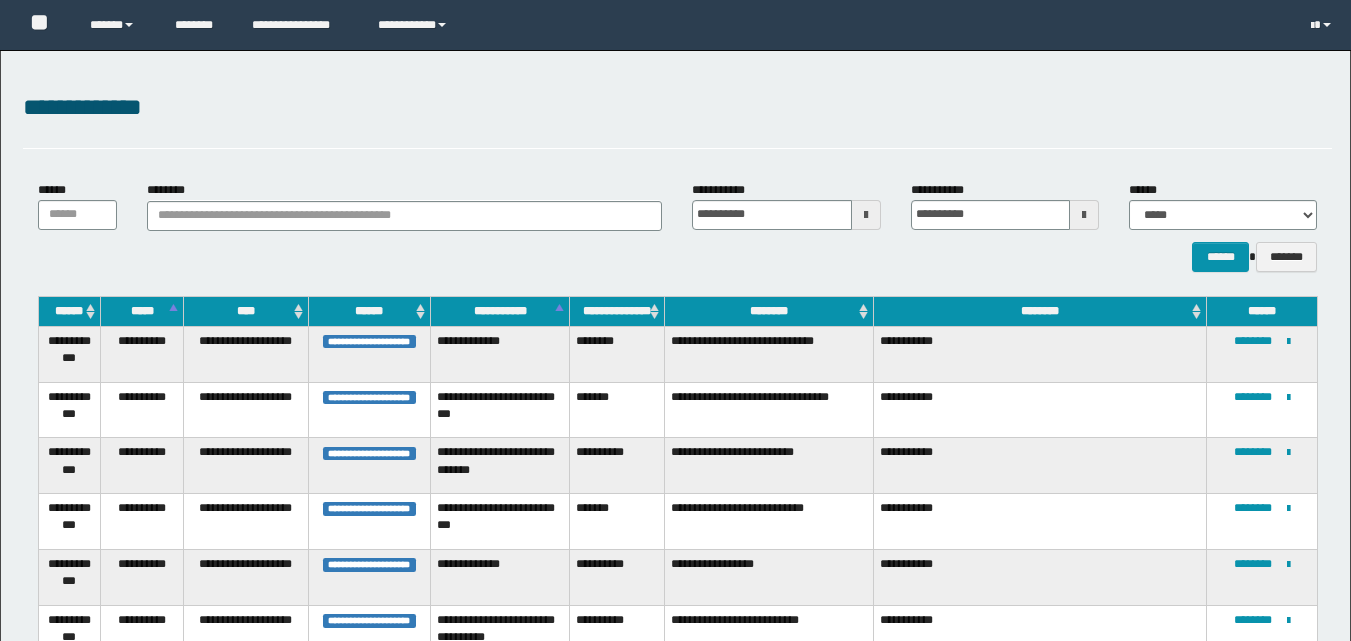 scroll, scrollTop: 289, scrollLeft: 0, axis: vertical 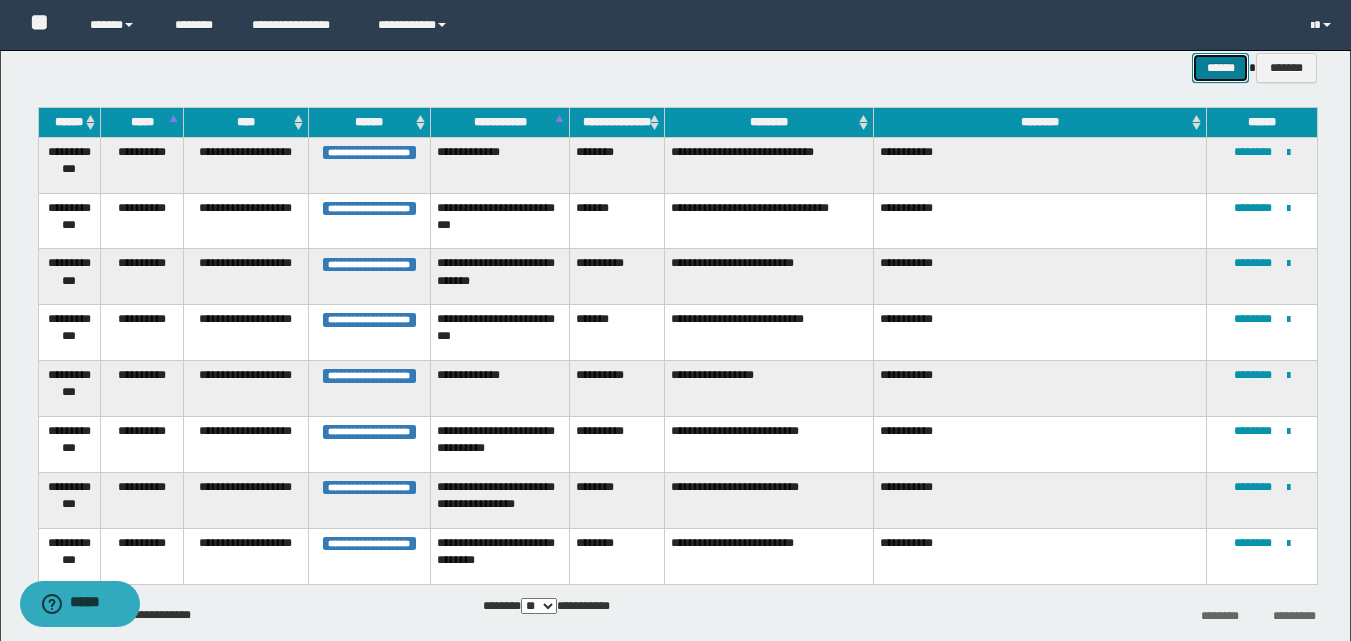 click on "******" at bounding box center (1220, 68) 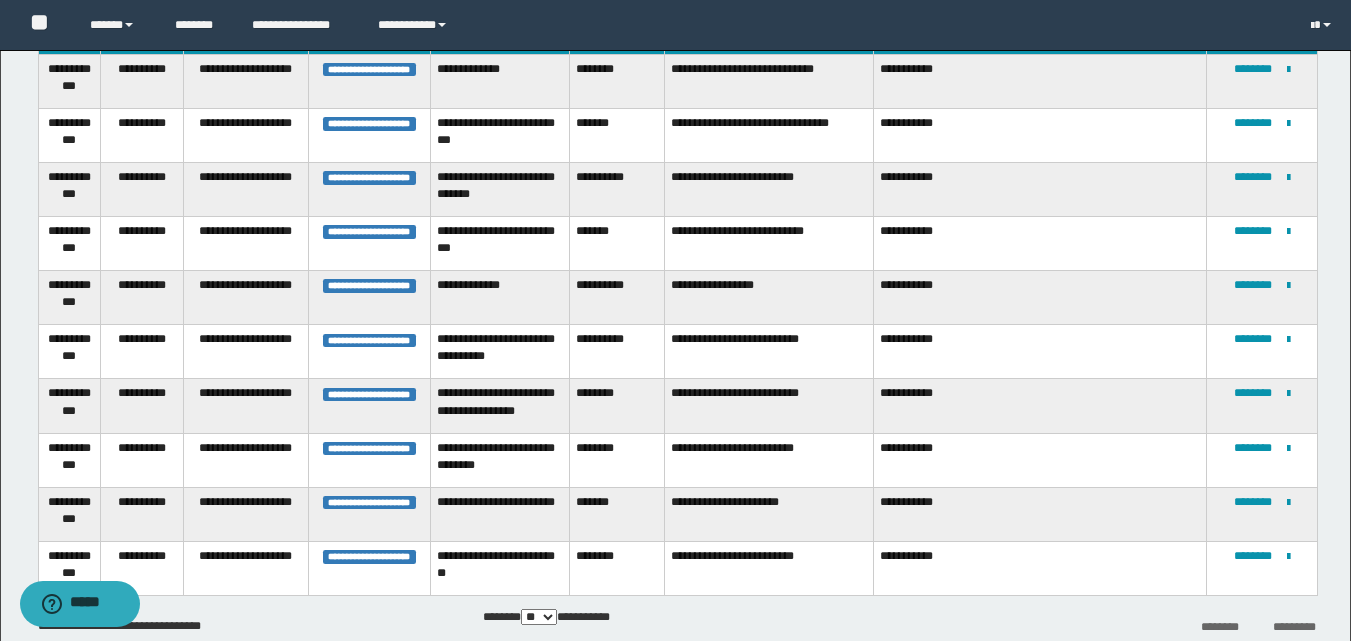 scroll, scrollTop: 384, scrollLeft: 0, axis: vertical 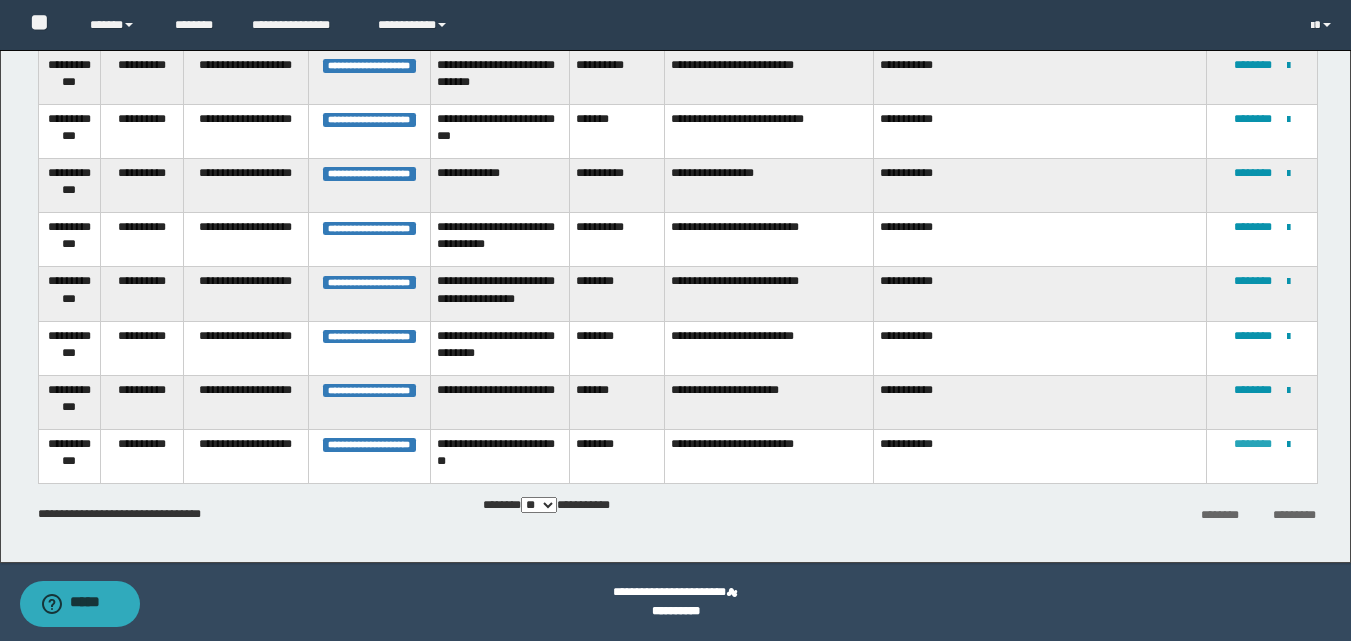 click on "********" at bounding box center (1253, 444) 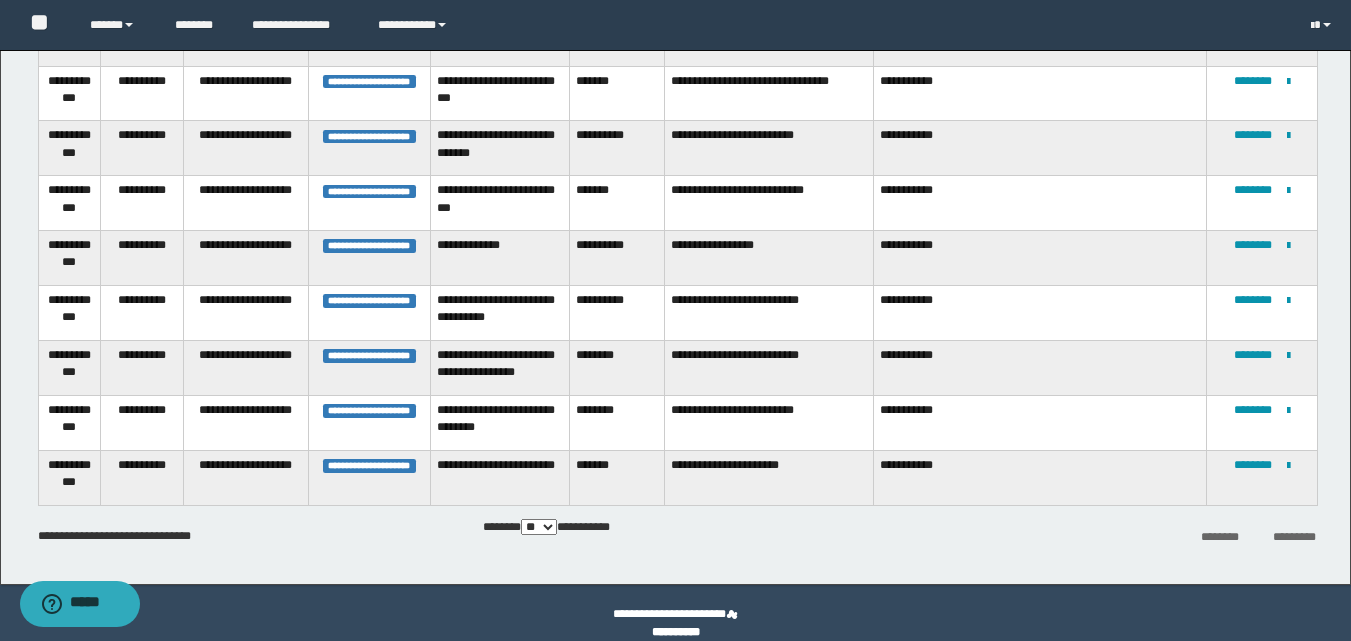 scroll, scrollTop: 336, scrollLeft: 0, axis: vertical 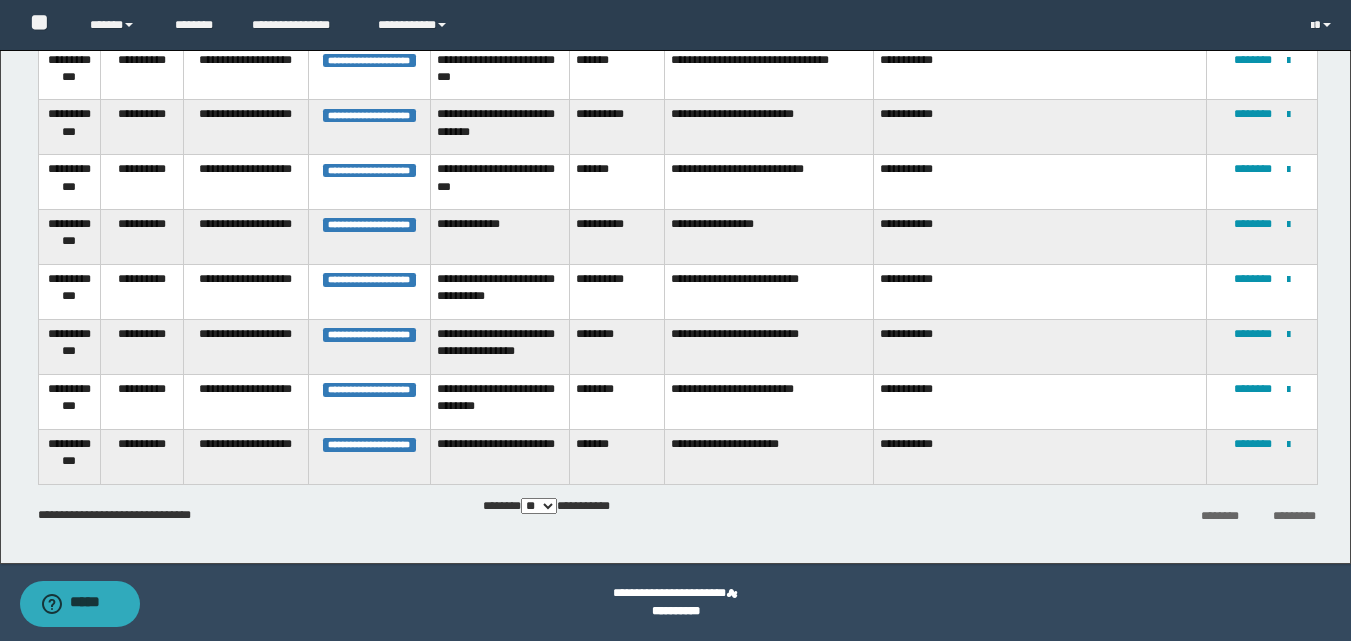 click on "**********" at bounding box center (677, 237) 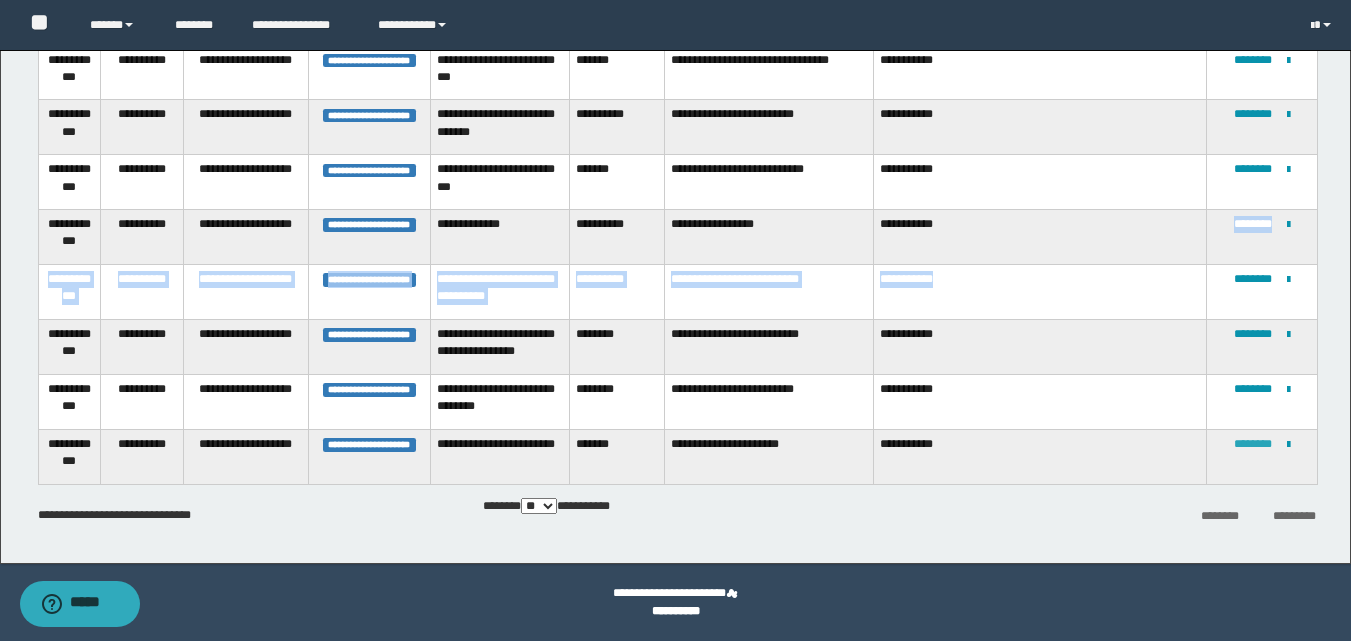 click on "********" at bounding box center [1253, 444] 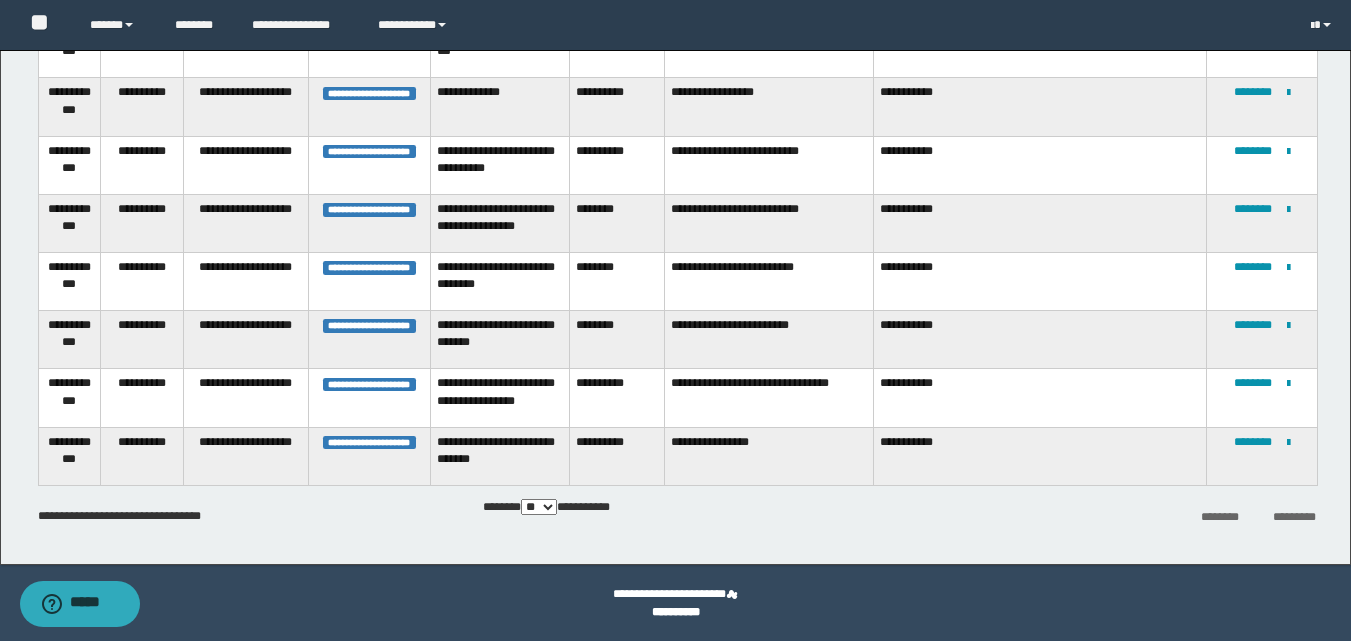 scroll, scrollTop: 482, scrollLeft: 0, axis: vertical 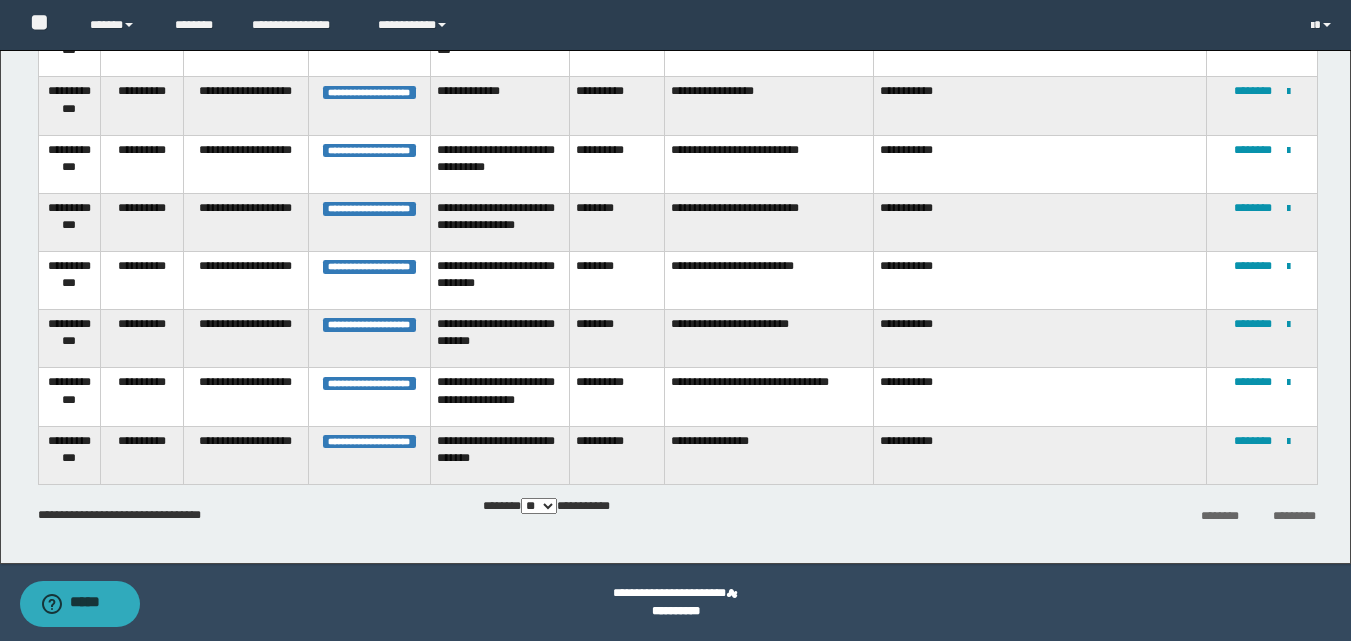 click on "** *** *** ***" at bounding box center (539, 506) 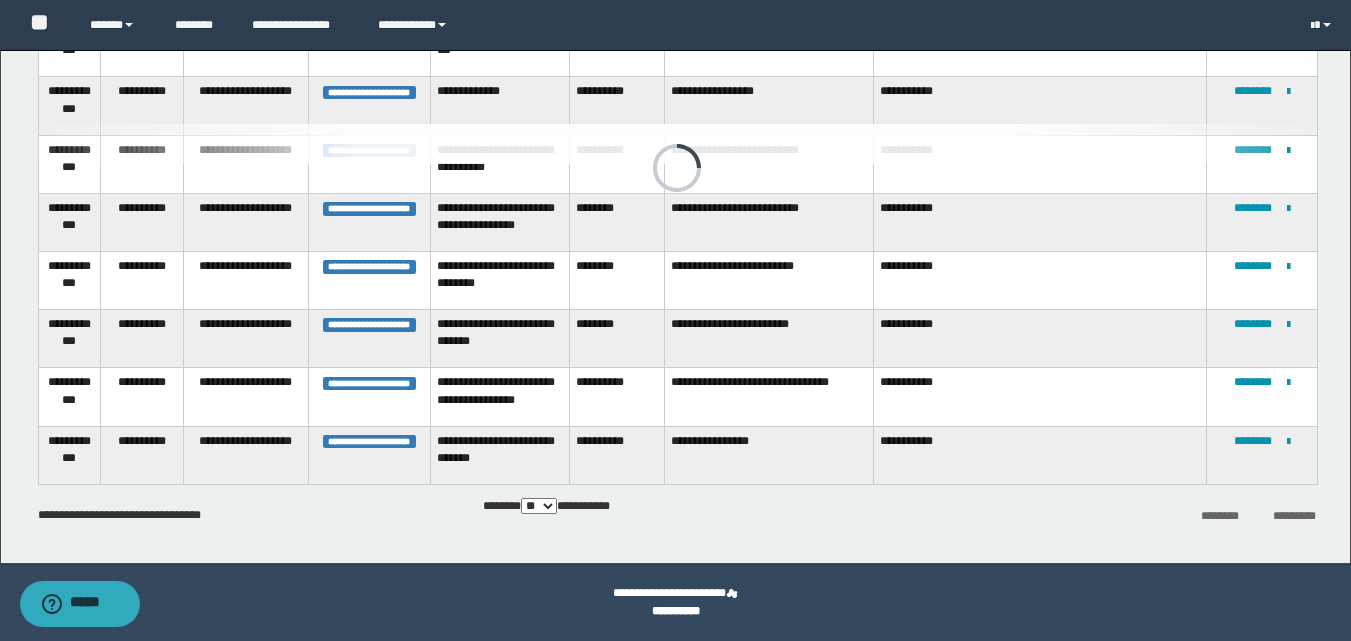 select on "***" 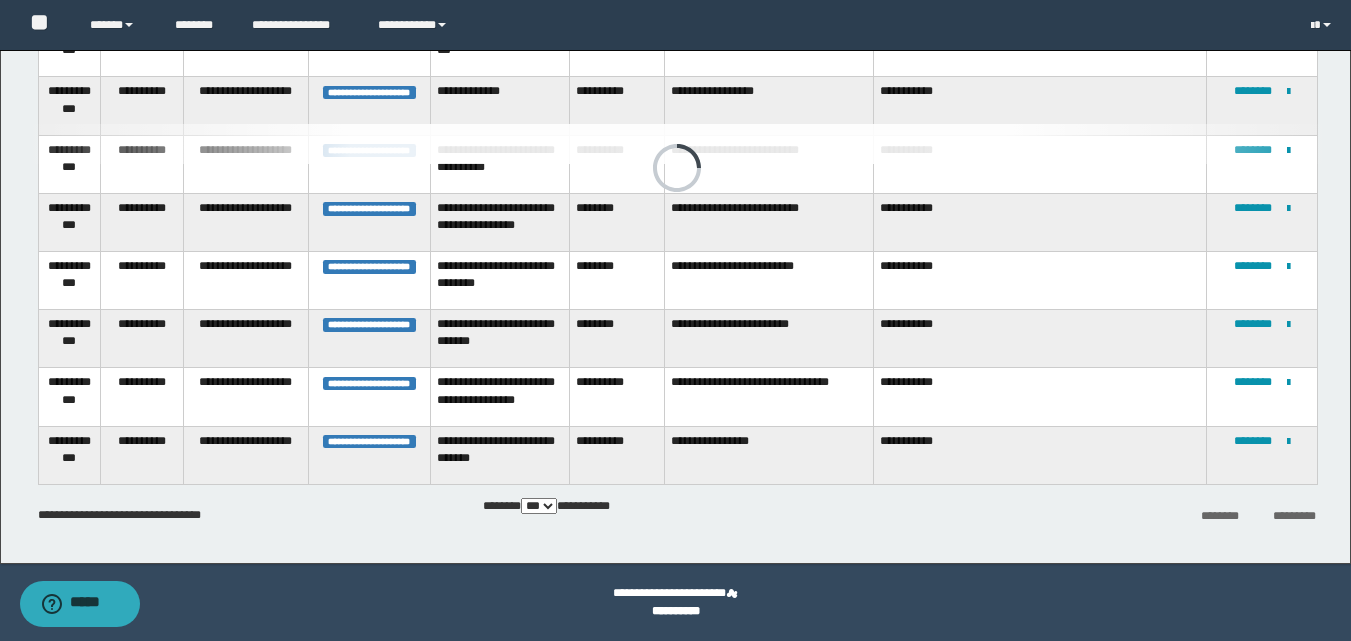 click on "** *** *** ***" at bounding box center [539, 506] 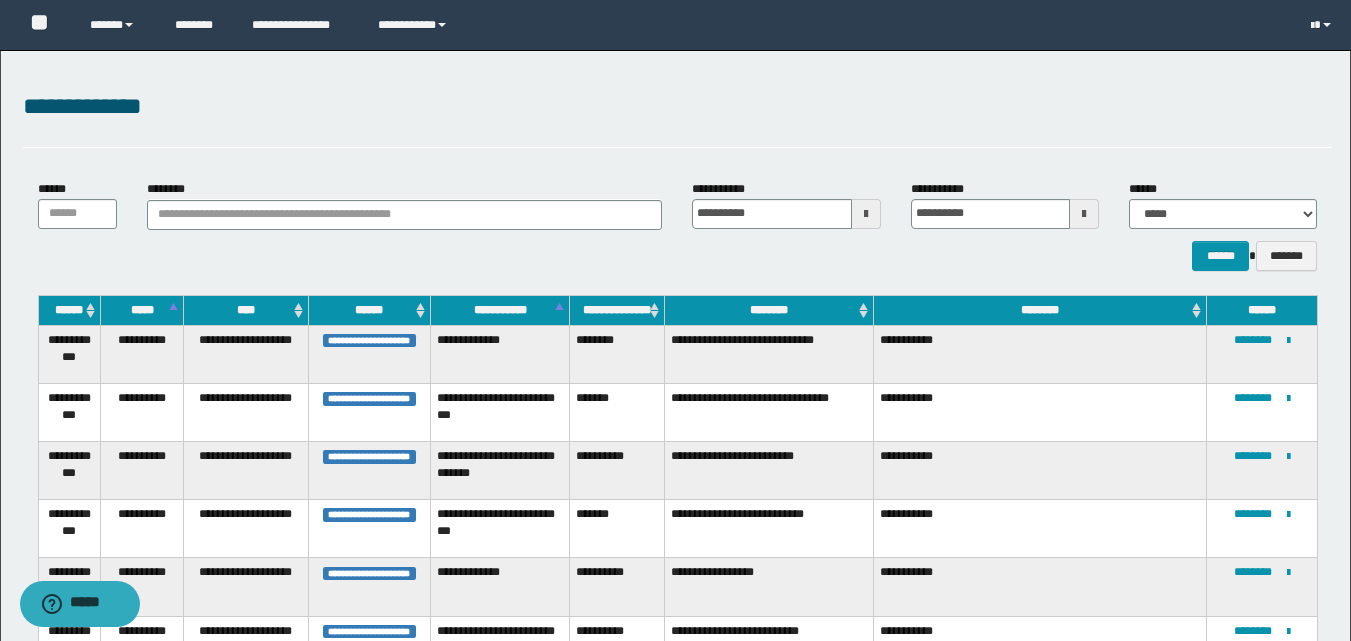 scroll, scrollTop: 0, scrollLeft: 0, axis: both 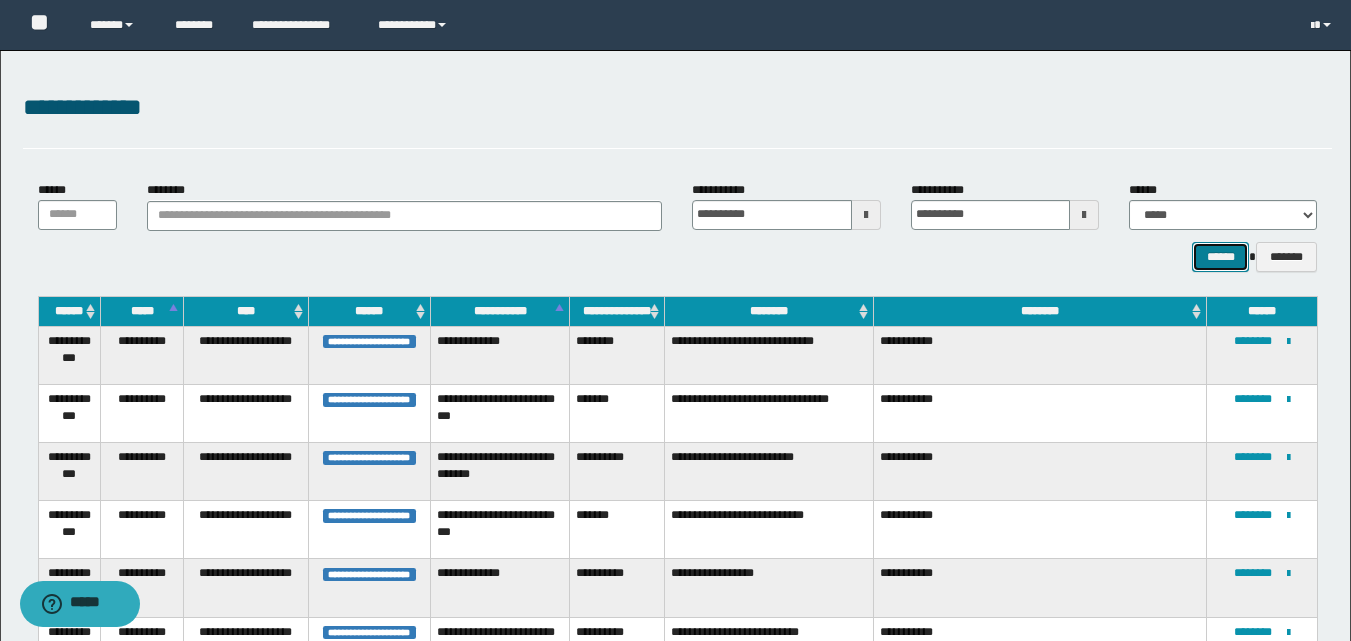 click on "******" at bounding box center [1220, 257] 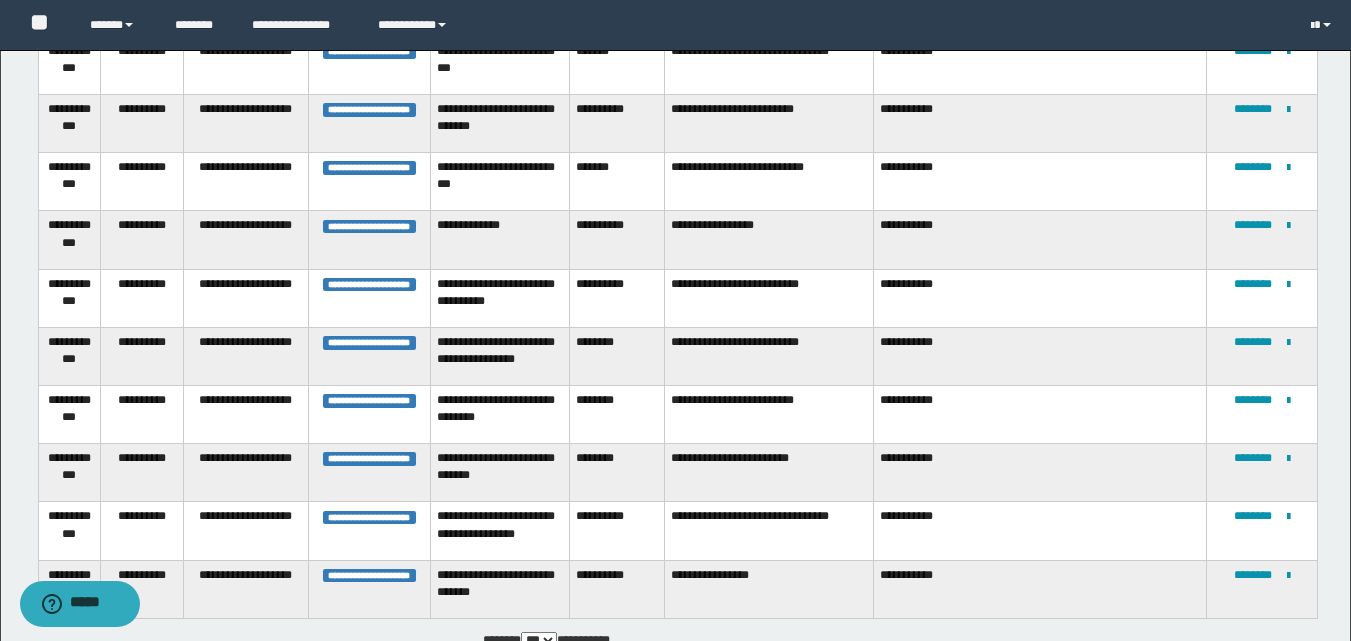 scroll, scrollTop: 482, scrollLeft: 0, axis: vertical 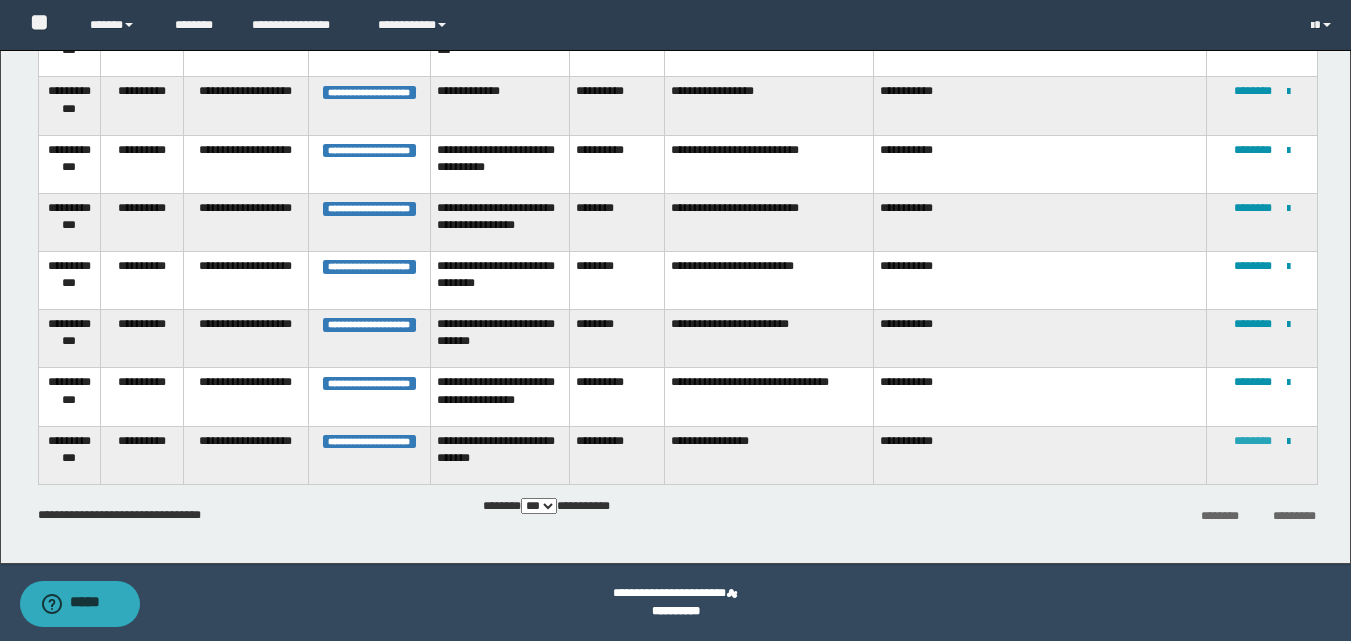 click on "********" at bounding box center [1253, 441] 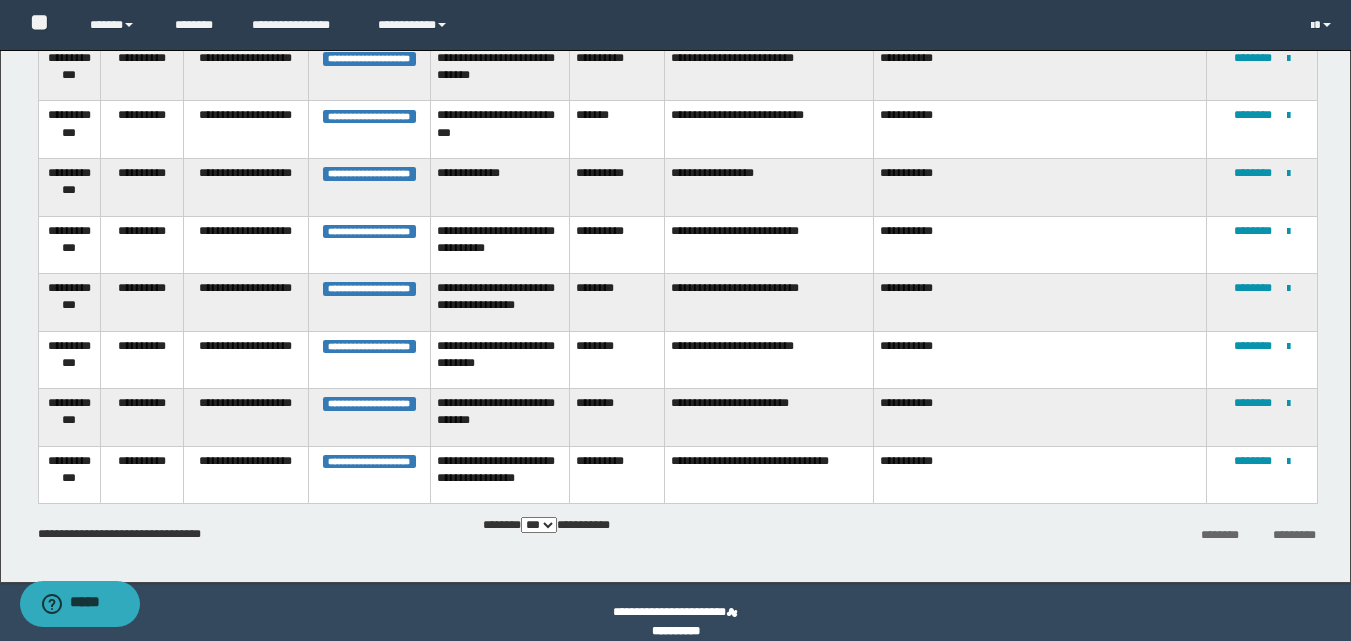 scroll, scrollTop: 400, scrollLeft: 0, axis: vertical 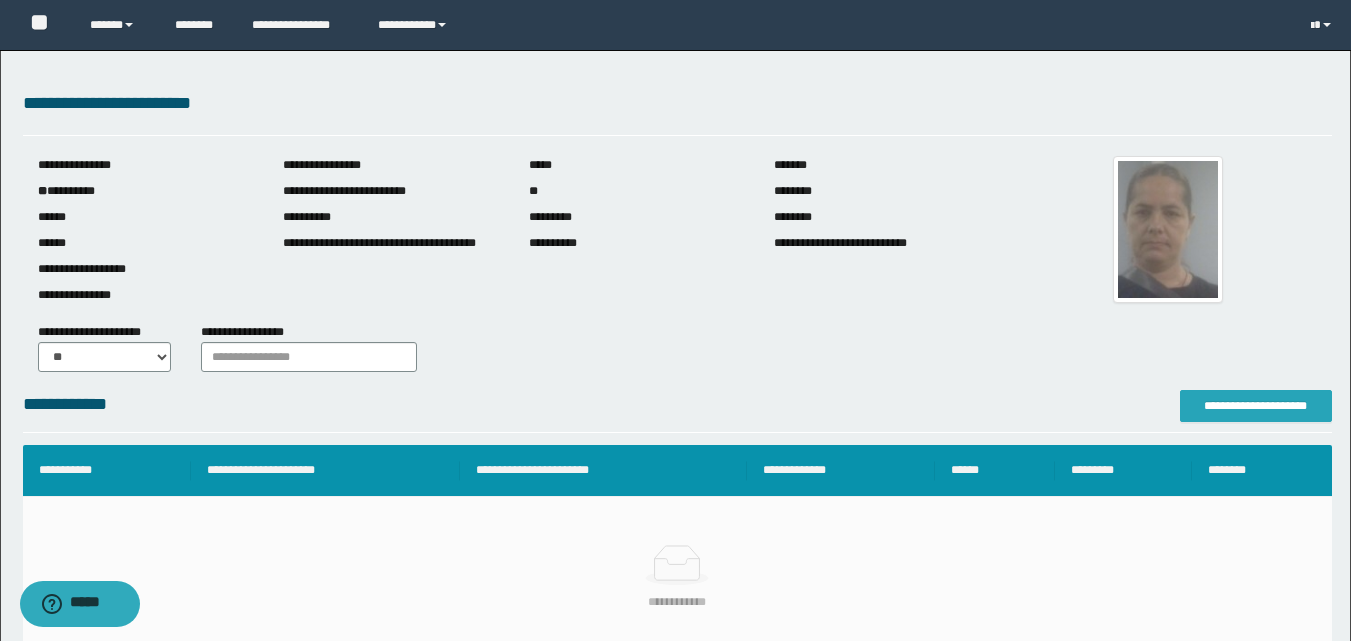 click on "**********" at bounding box center [1256, 406] 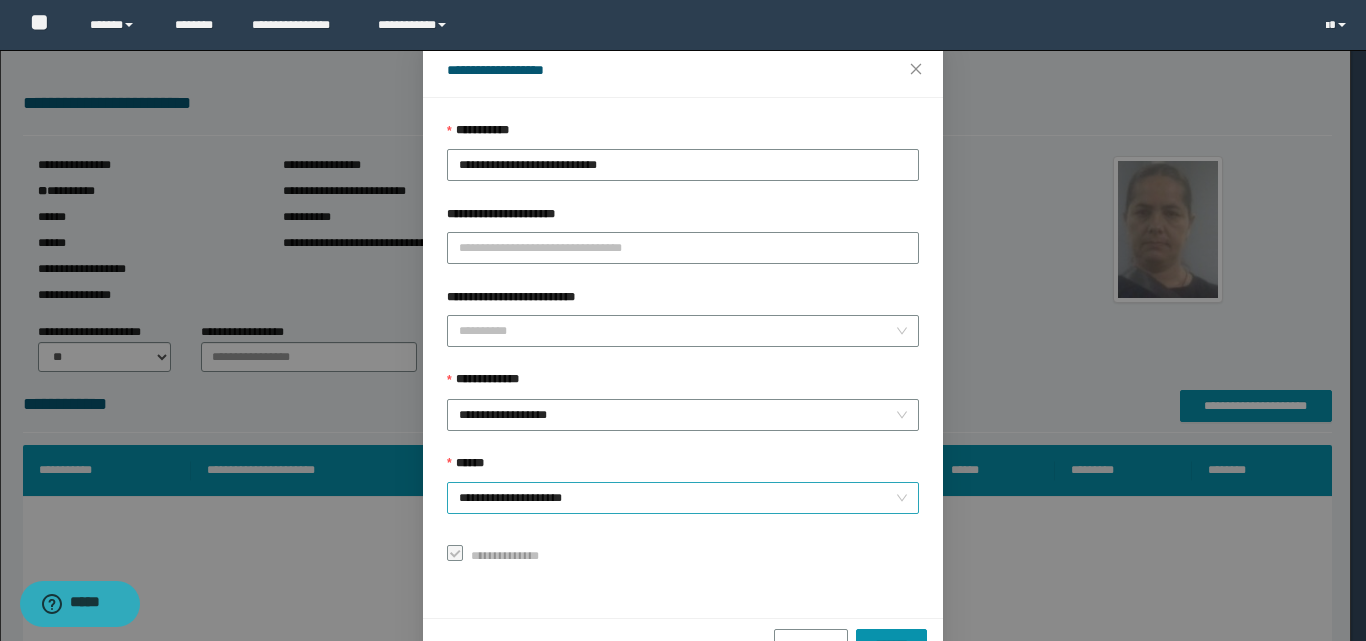 scroll, scrollTop: 111, scrollLeft: 0, axis: vertical 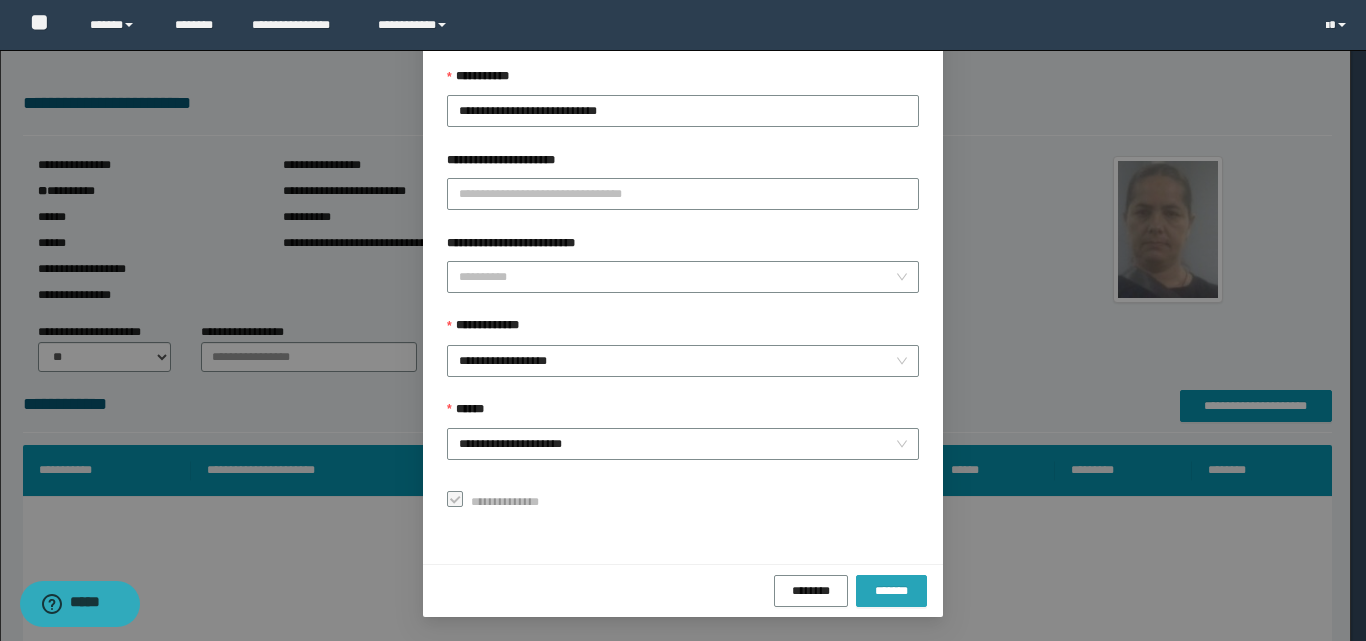 click on "*******" at bounding box center (891, 590) 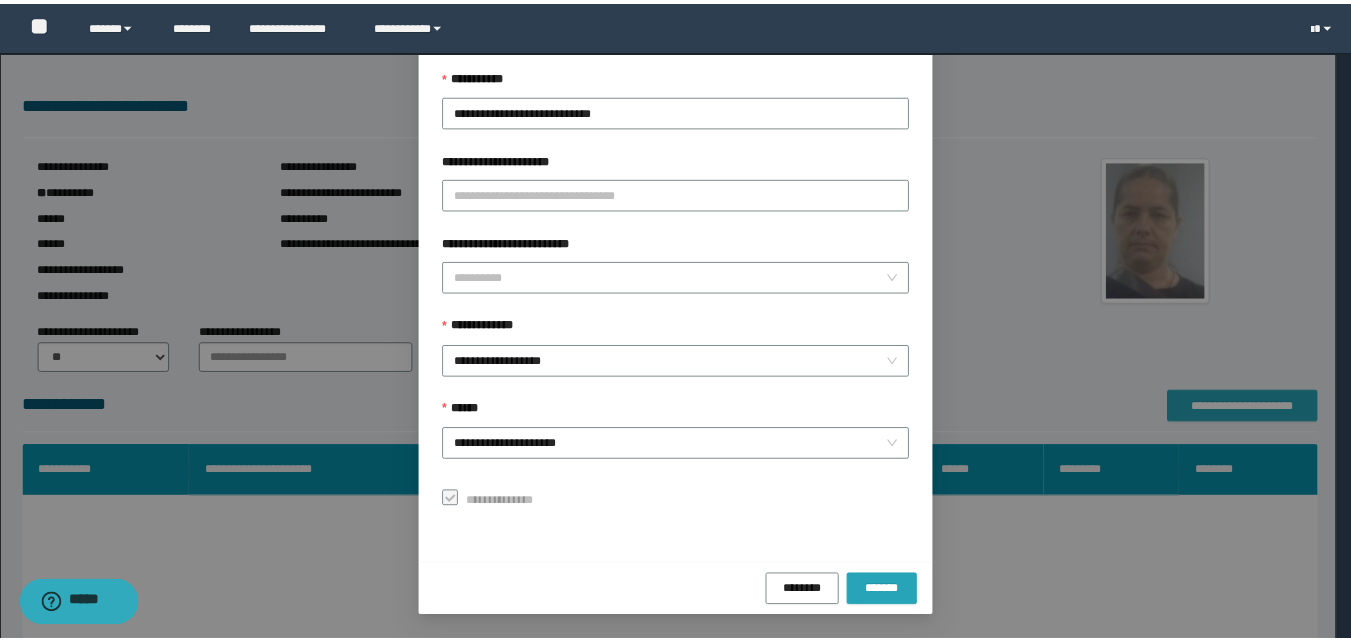 scroll, scrollTop: 0, scrollLeft: 0, axis: both 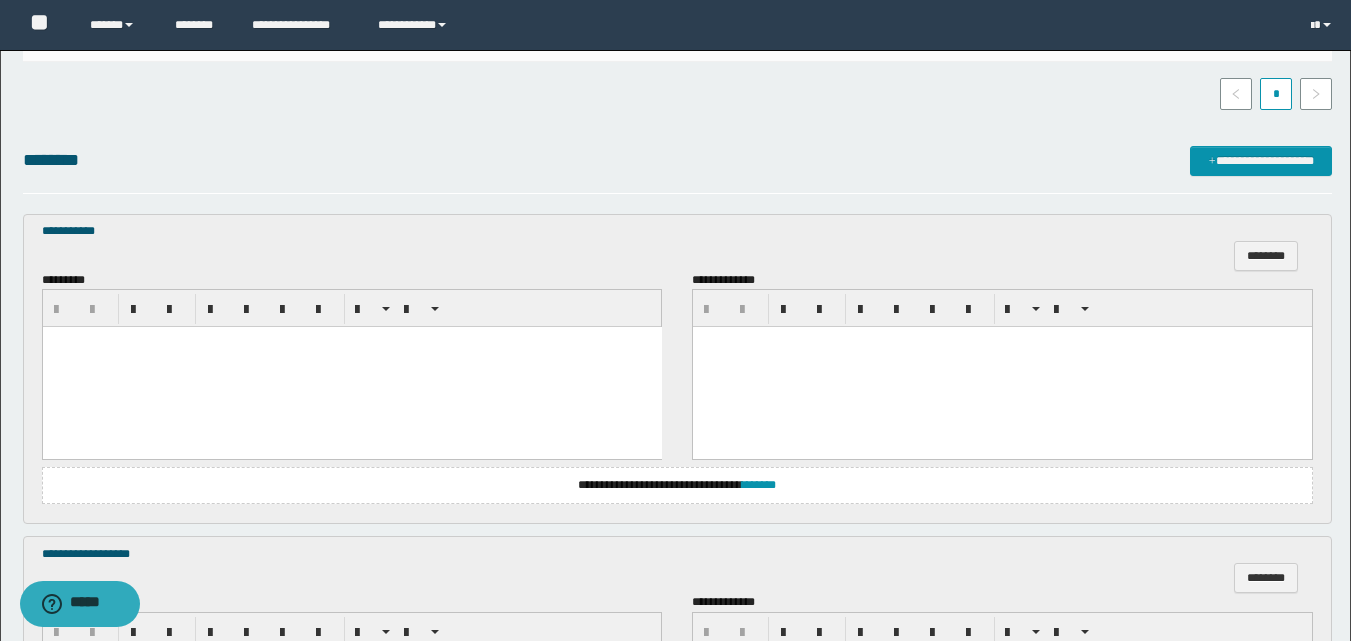 click at bounding box center [351, 367] 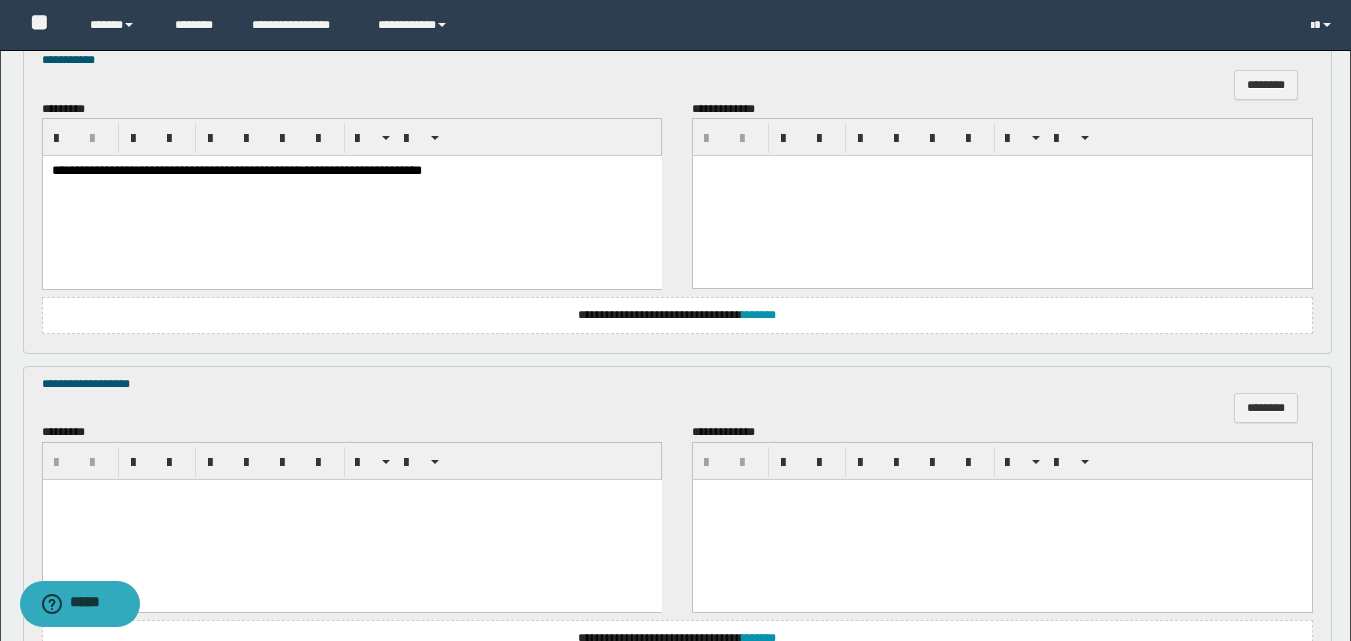 scroll, scrollTop: 700, scrollLeft: 0, axis: vertical 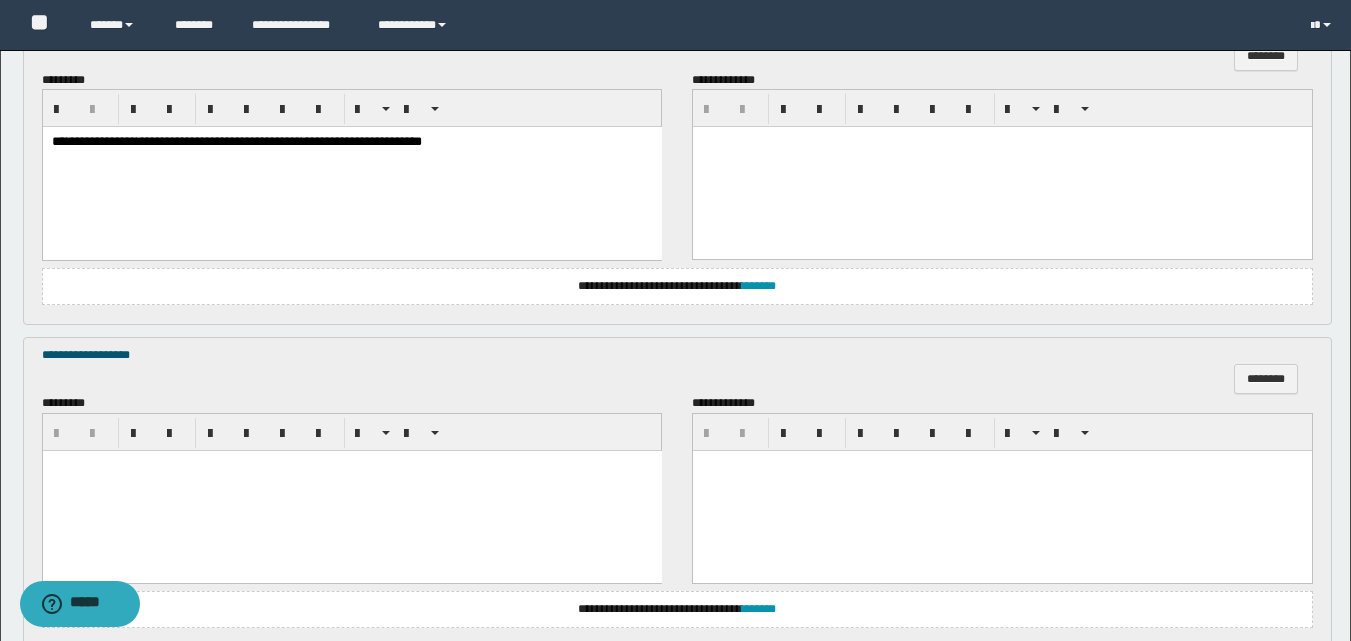 click at bounding box center (351, 491) 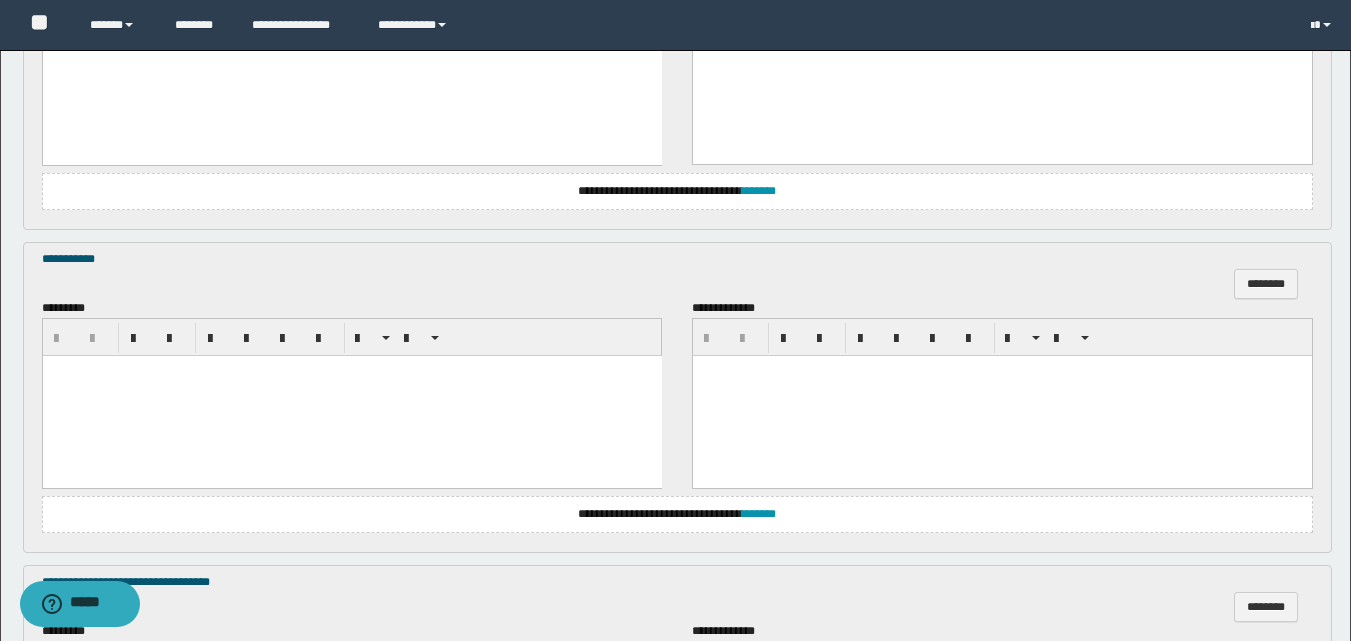 scroll, scrollTop: 1200, scrollLeft: 0, axis: vertical 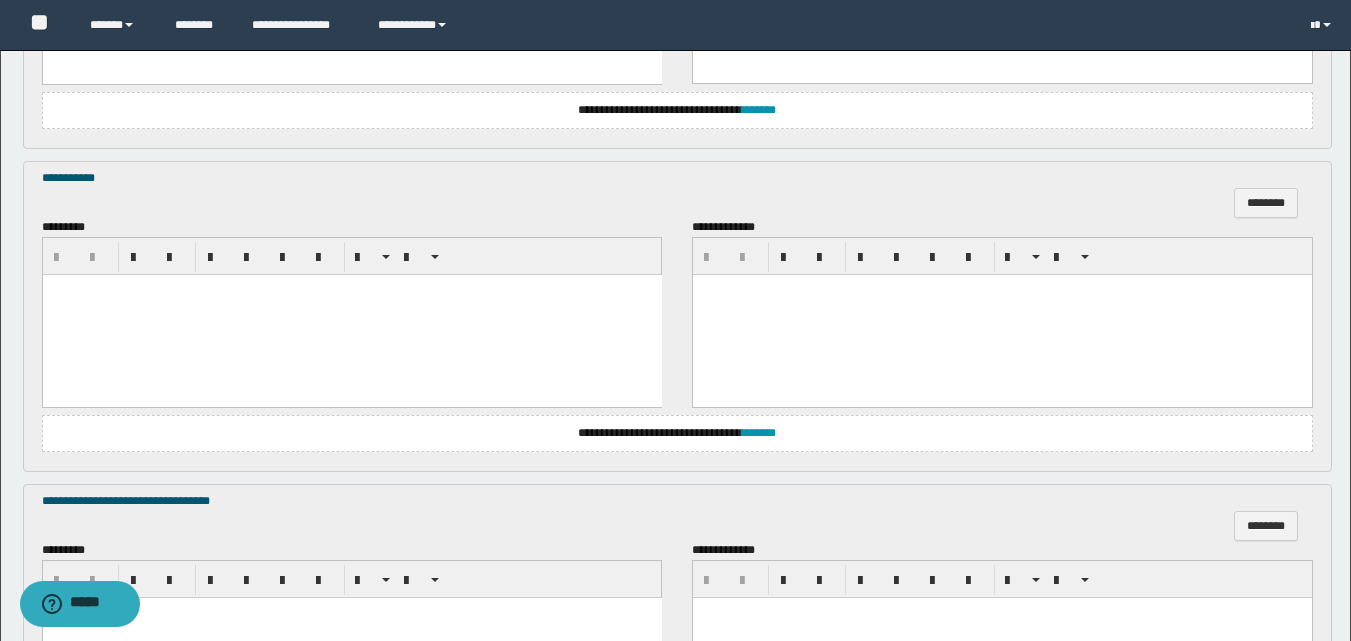 click at bounding box center (351, 314) 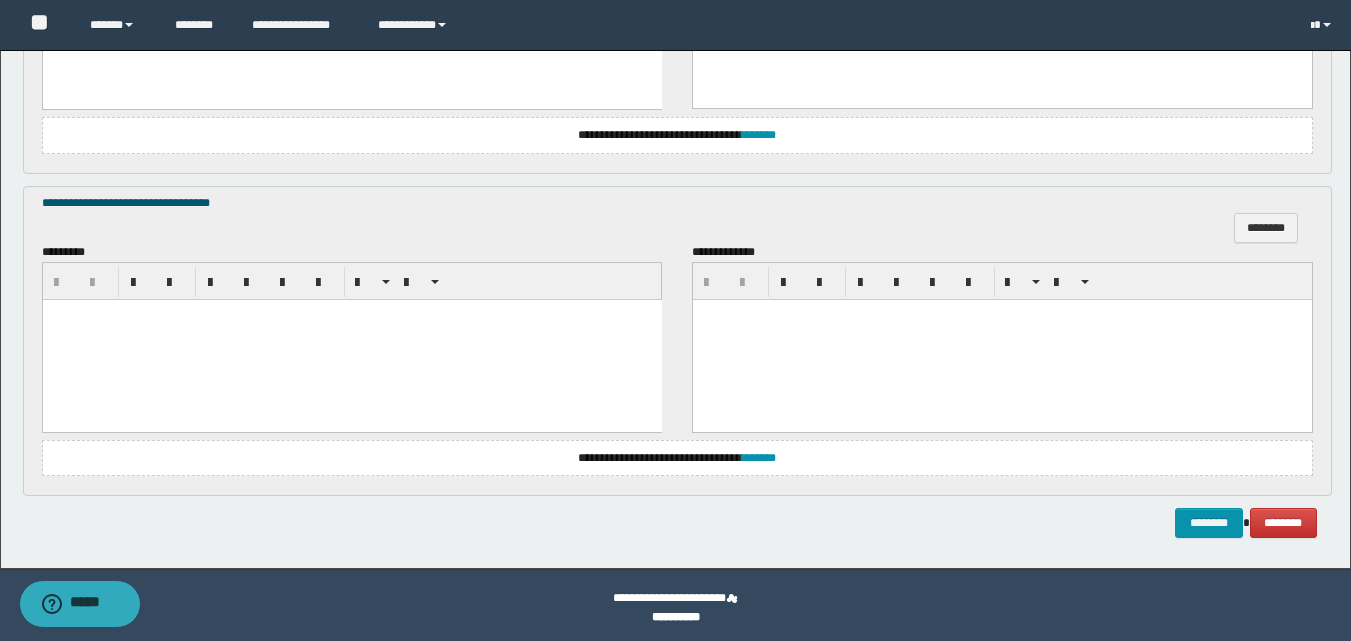 scroll, scrollTop: 1500, scrollLeft: 0, axis: vertical 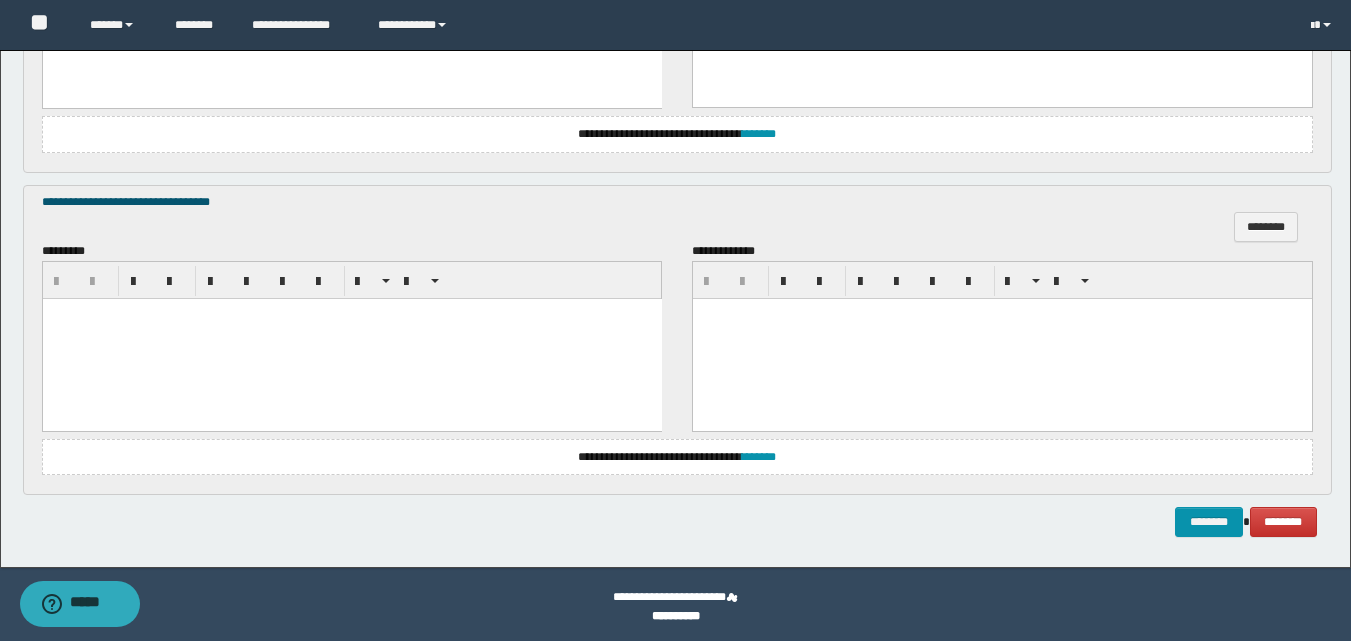 click at bounding box center [351, 338] 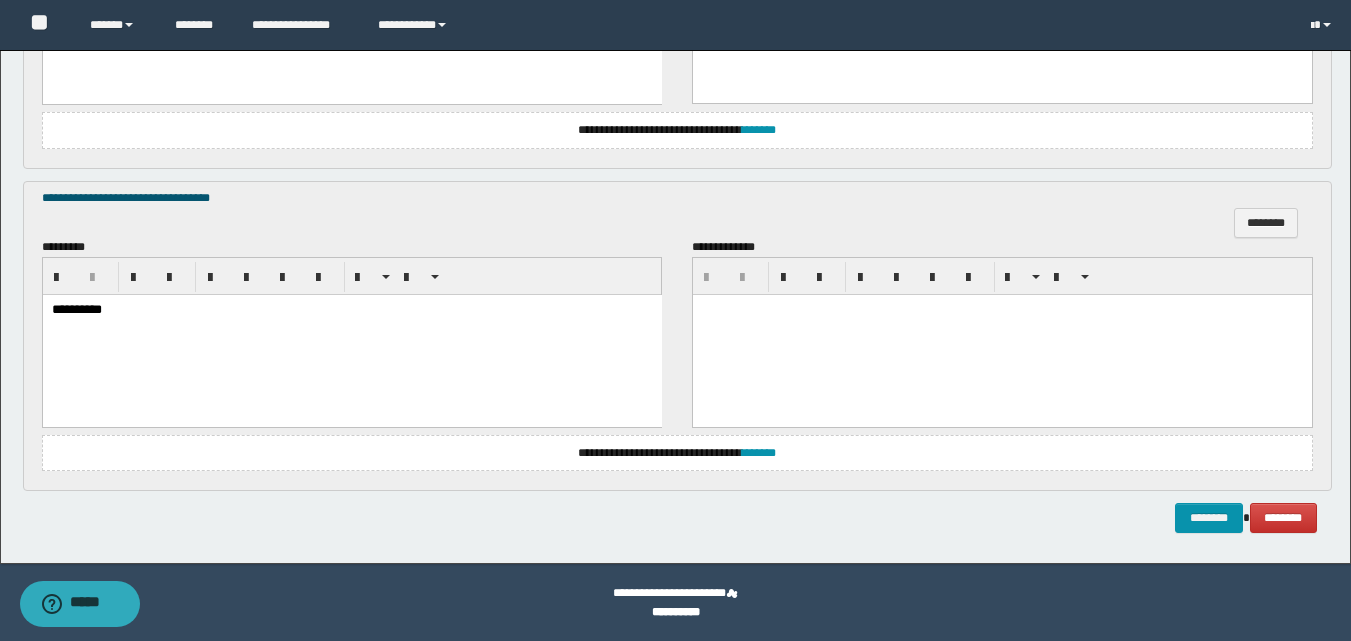 scroll, scrollTop: 1505, scrollLeft: 0, axis: vertical 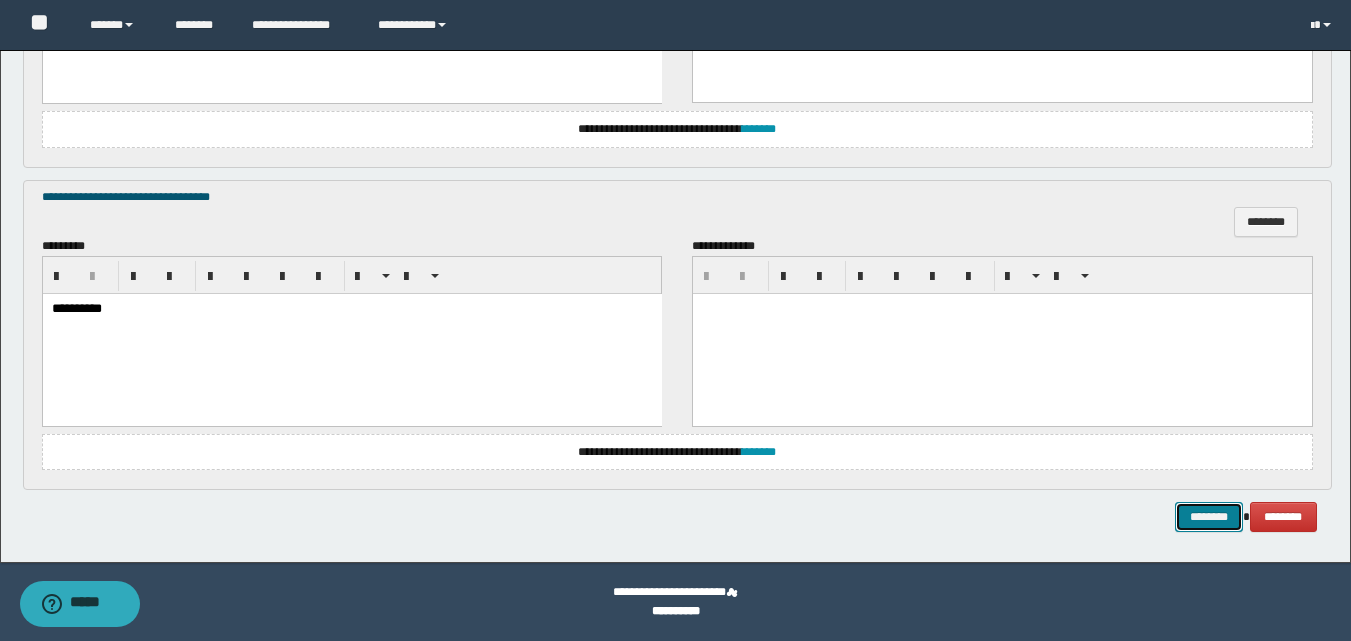 click on "********" at bounding box center [1209, 517] 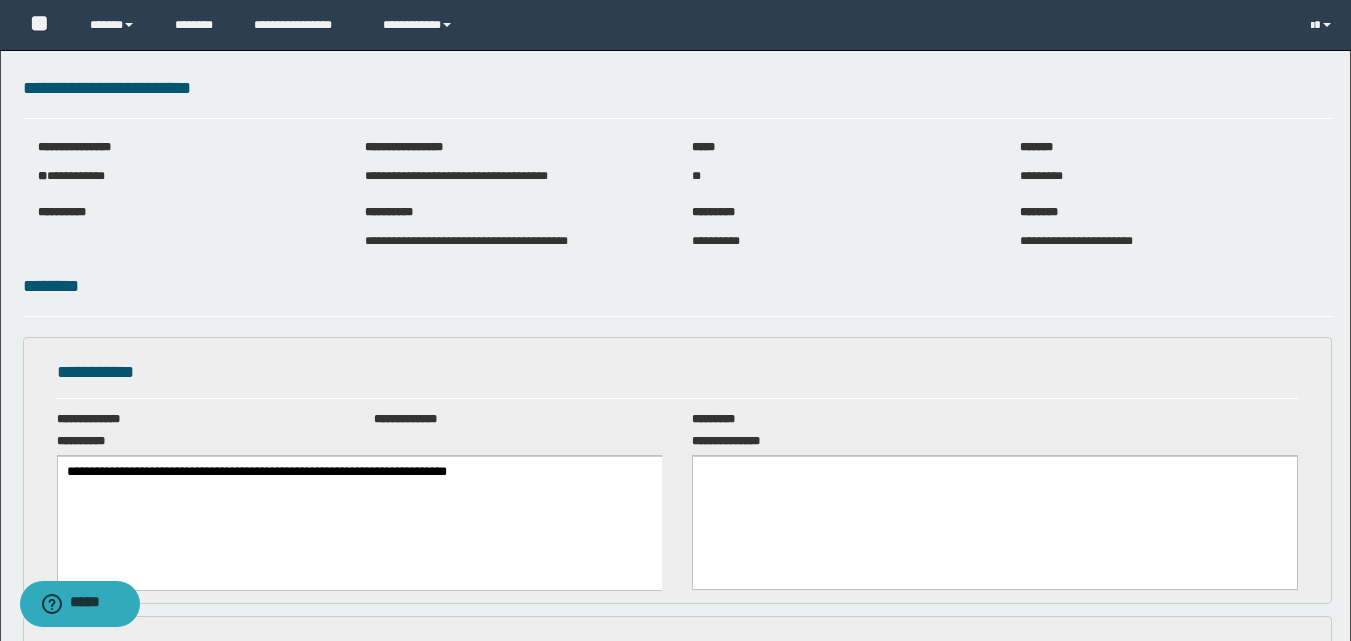 scroll, scrollTop: 0, scrollLeft: 0, axis: both 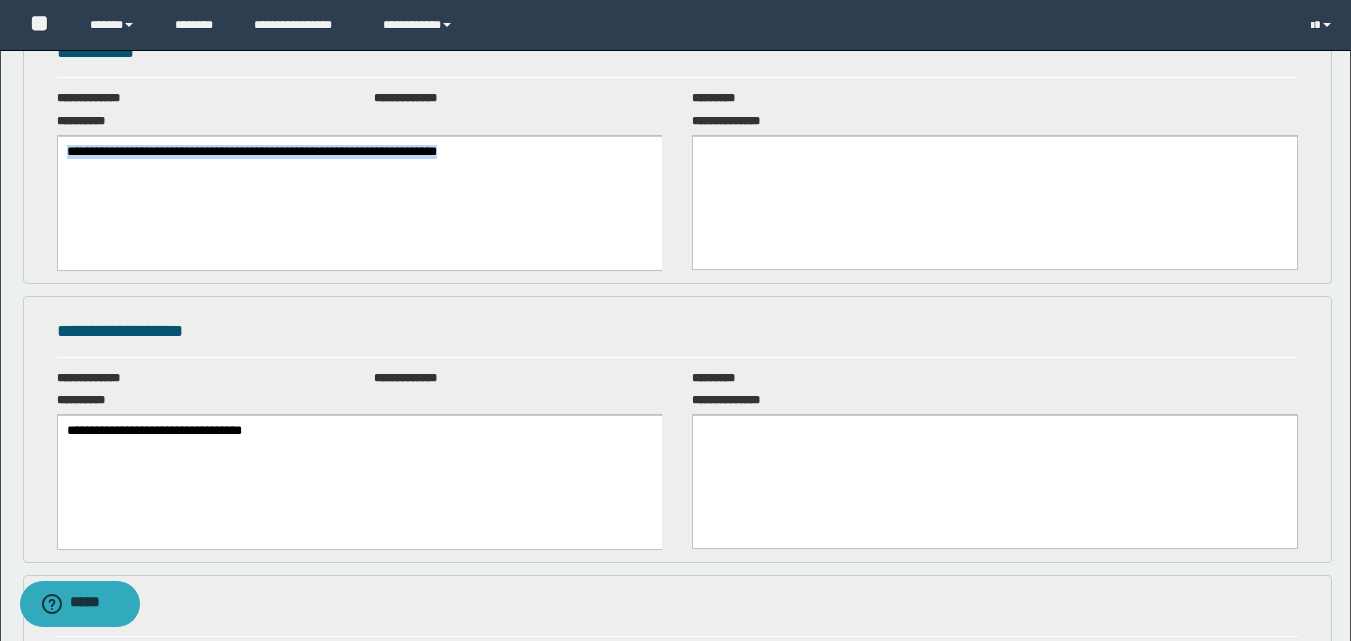 drag, startPoint x: 573, startPoint y: 155, endPoint x: -1, endPoint y: 153, distance: 574.0035 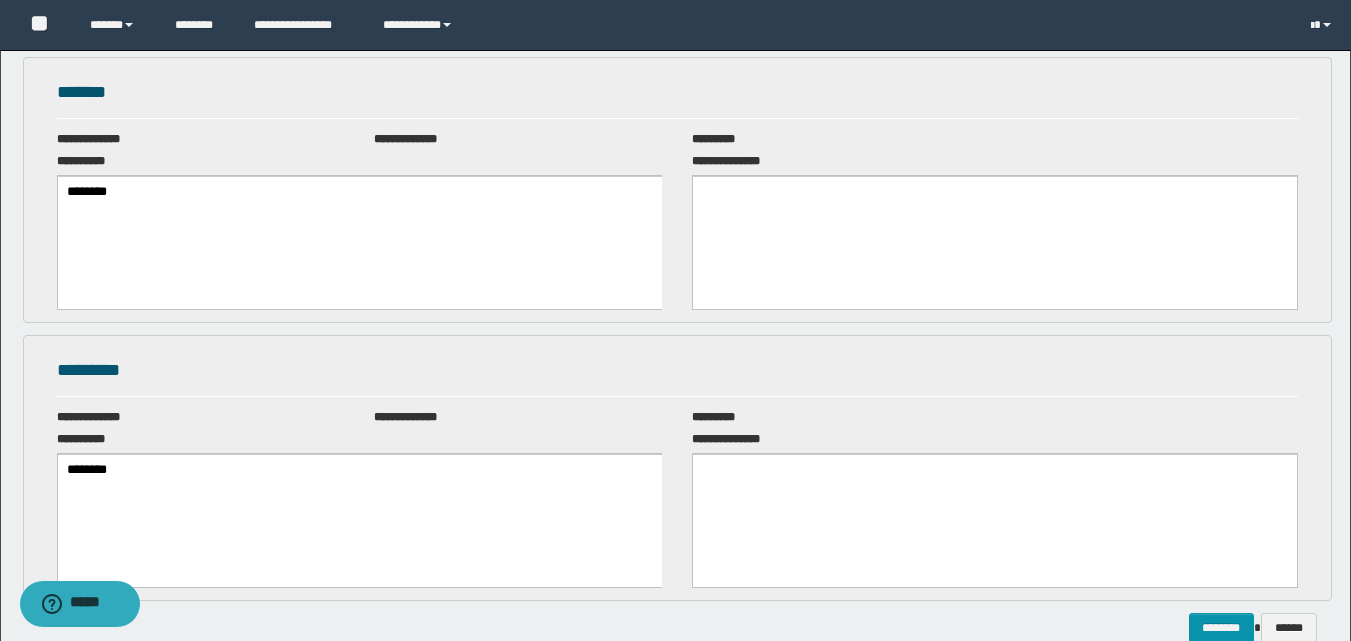 scroll, scrollTop: 900, scrollLeft: 0, axis: vertical 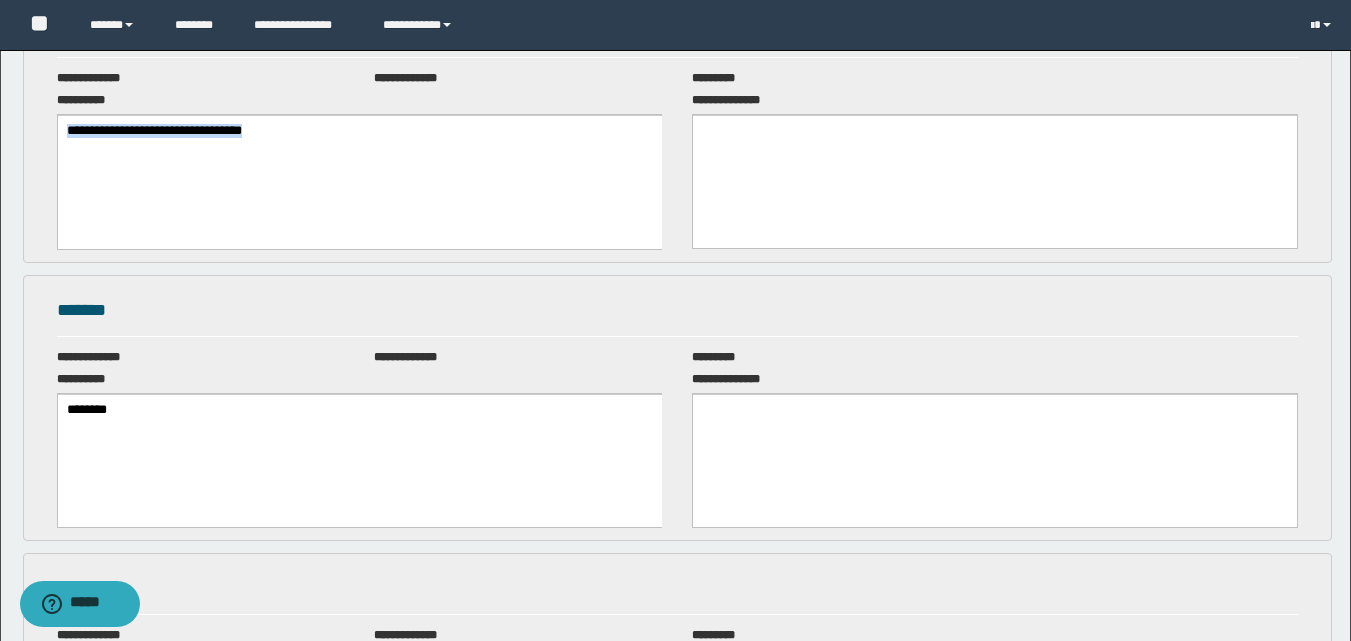 drag, startPoint x: 340, startPoint y: 137, endPoint x: -1, endPoint y: 124, distance: 341.2477 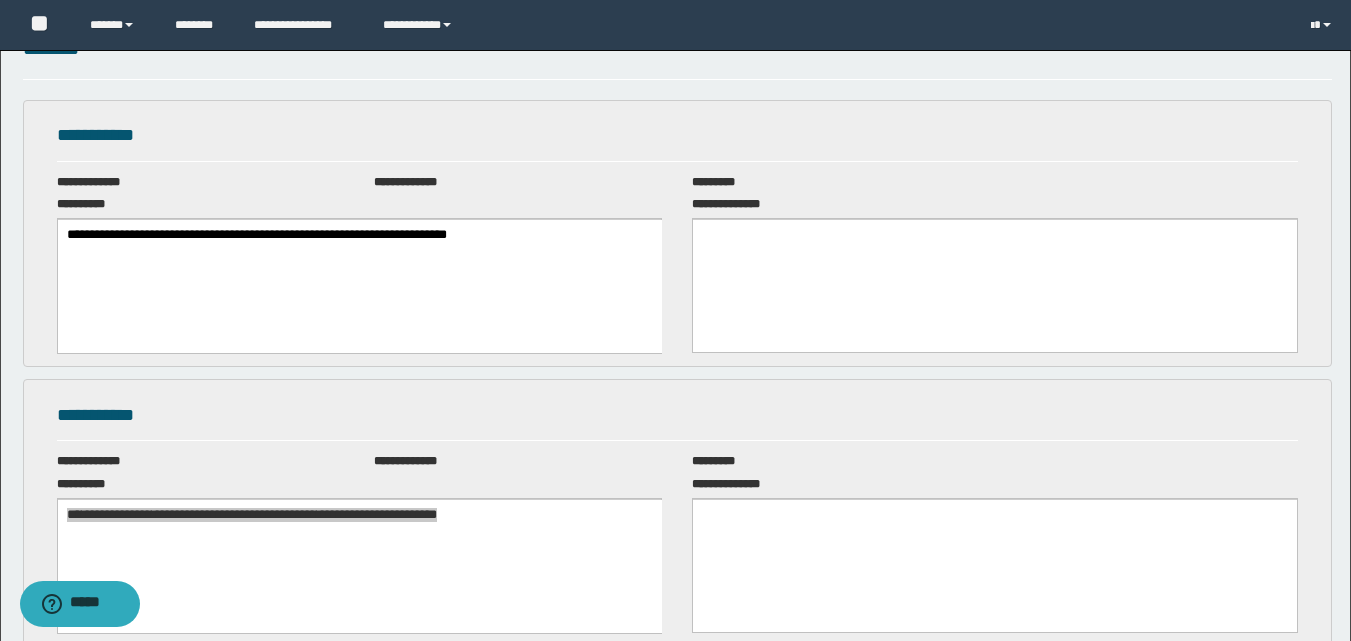 scroll, scrollTop: 200, scrollLeft: 0, axis: vertical 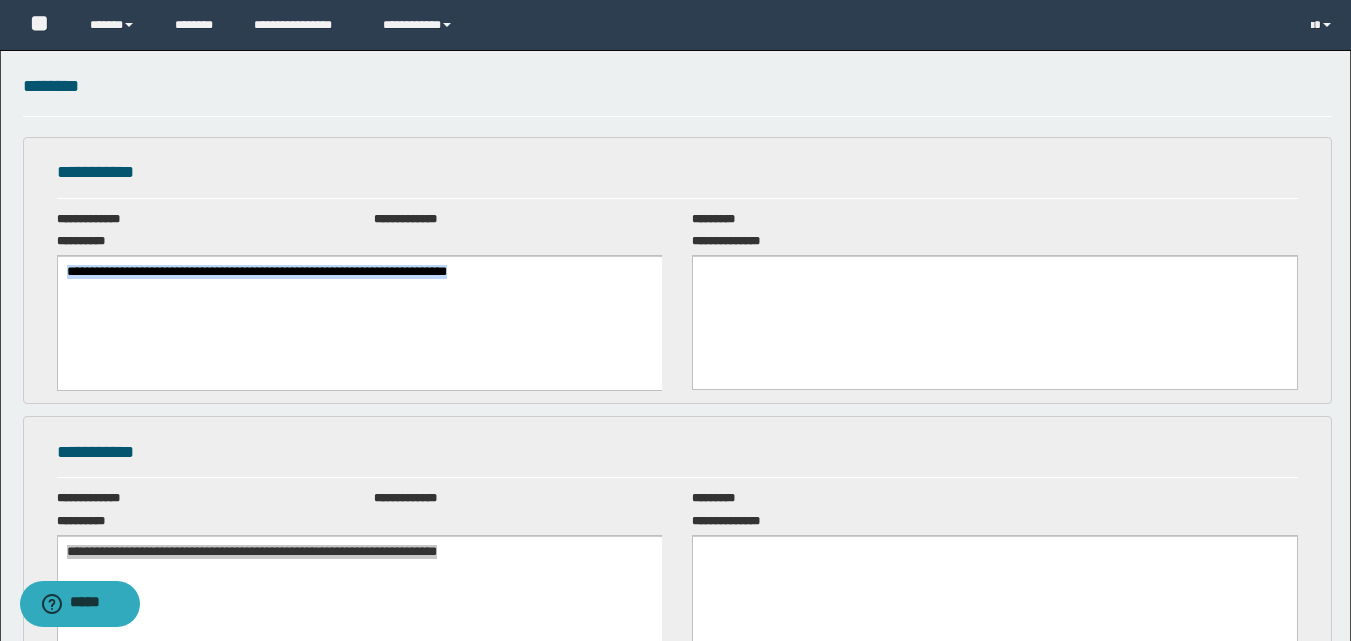 drag, startPoint x: 591, startPoint y: 274, endPoint x: 1, endPoint y: 275, distance: 590.00085 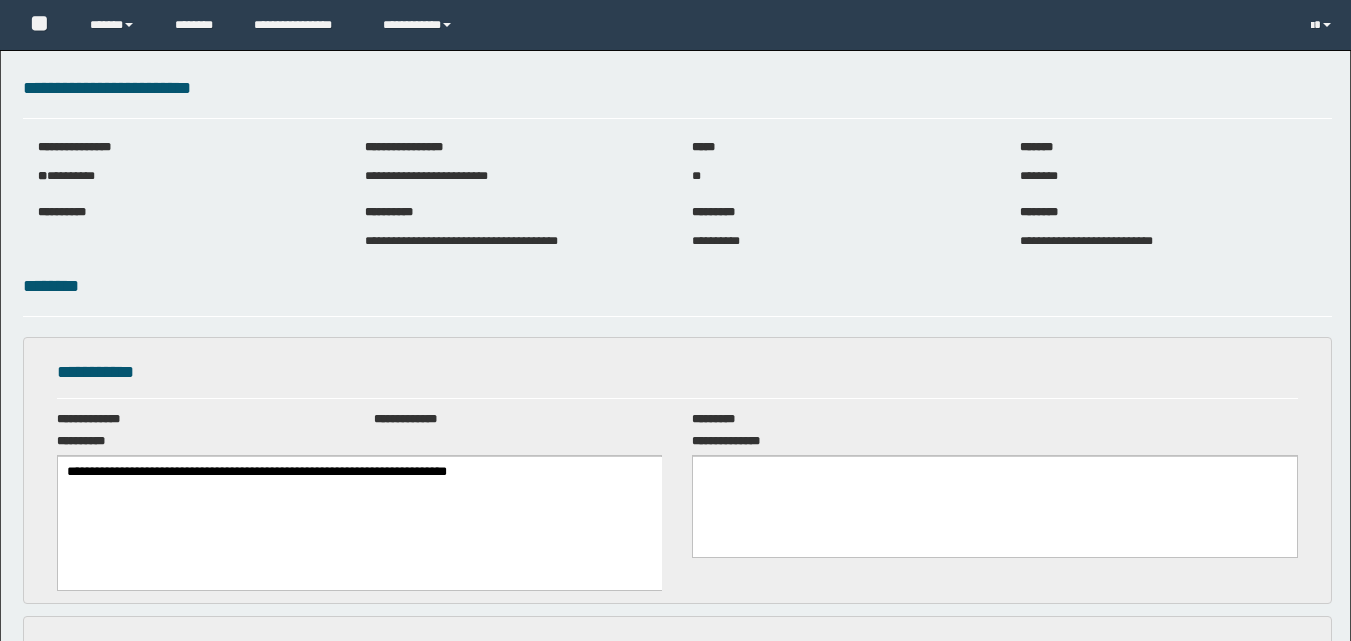 scroll, scrollTop: 0, scrollLeft: 0, axis: both 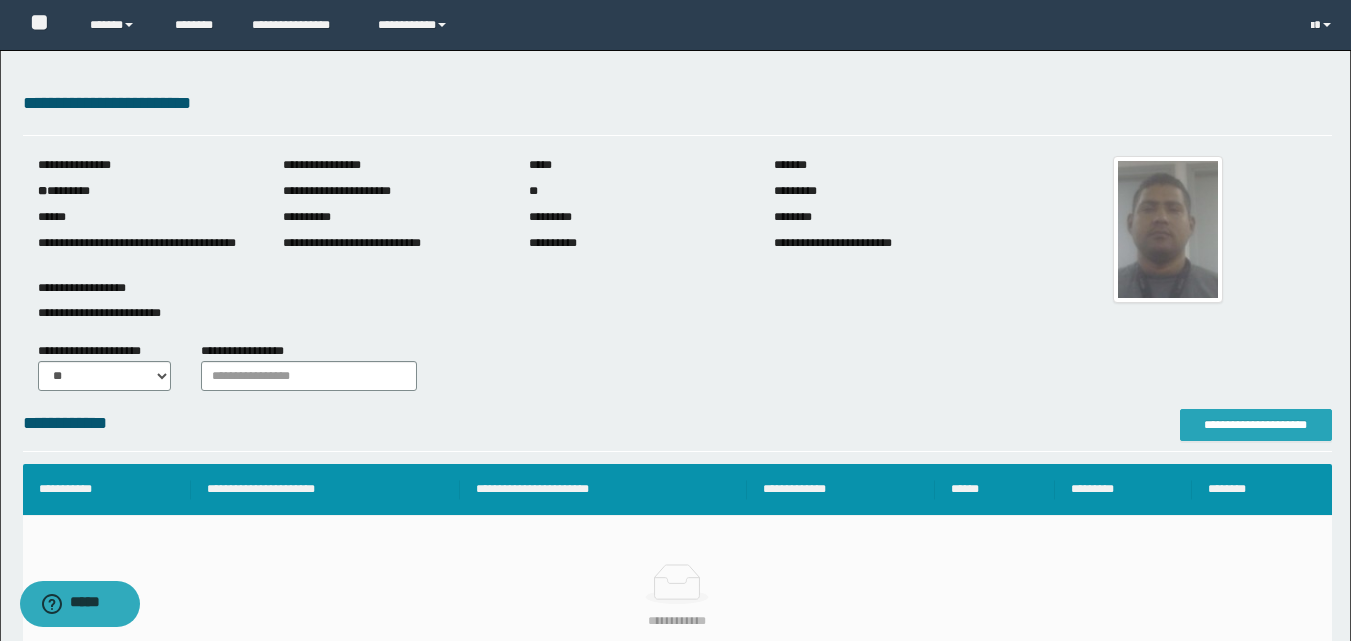 click on "**********" at bounding box center [1256, 425] 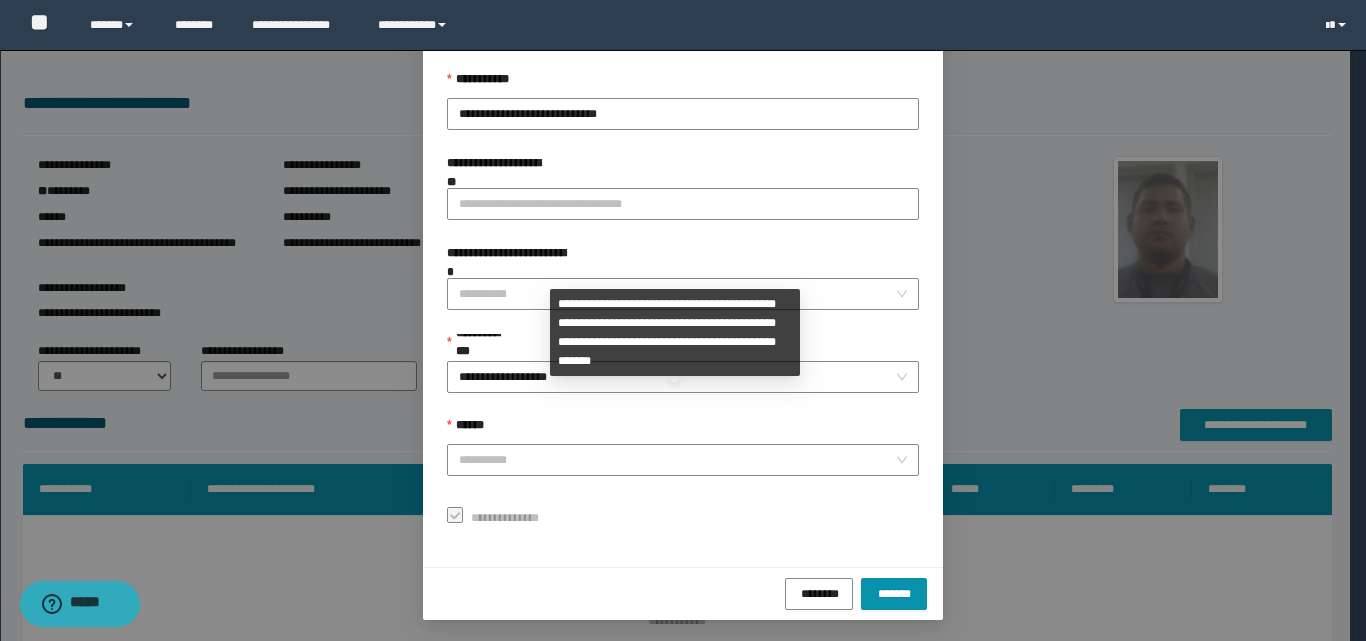 scroll, scrollTop: 111, scrollLeft: 0, axis: vertical 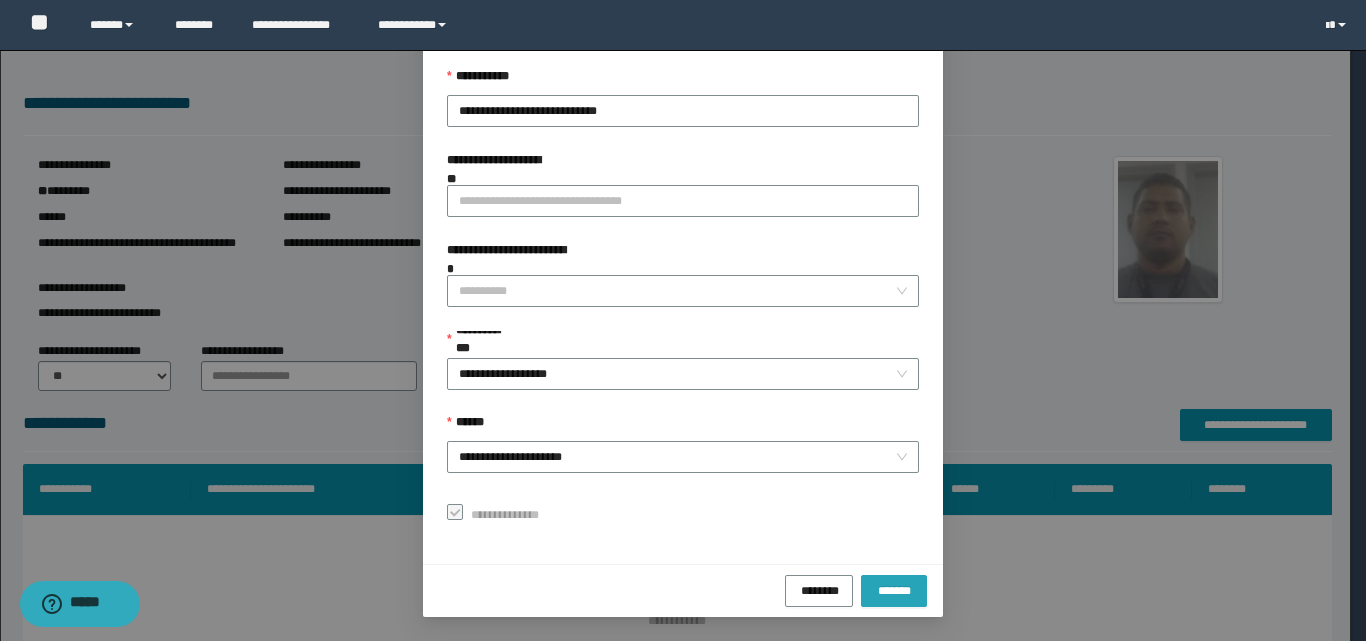 click on "*******" at bounding box center [894, 589] 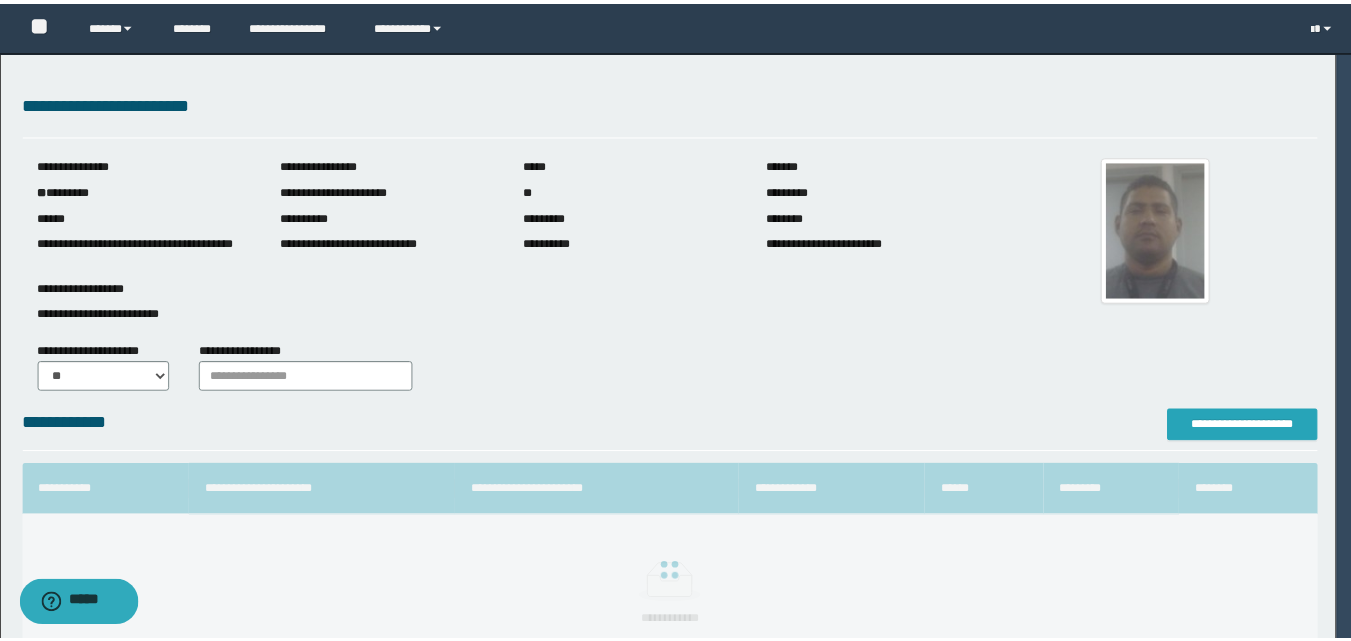 scroll, scrollTop: 0, scrollLeft: 0, axis: both 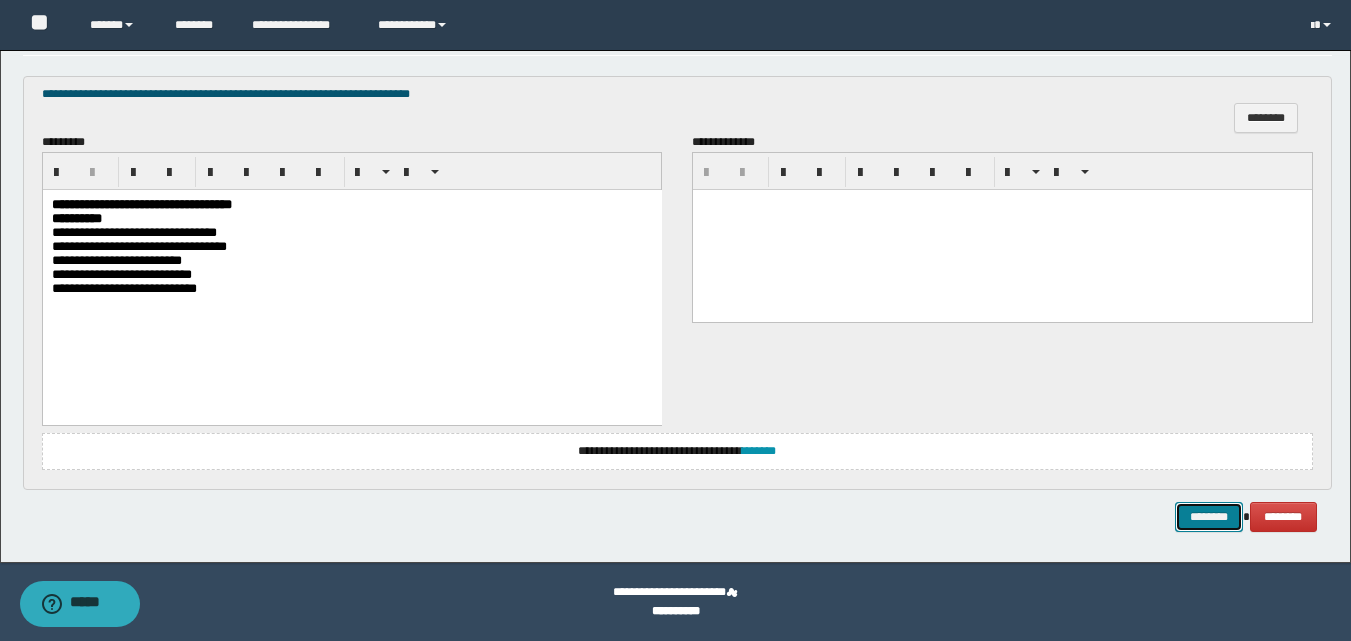 click on "********" at bounding box center [1209, 517] 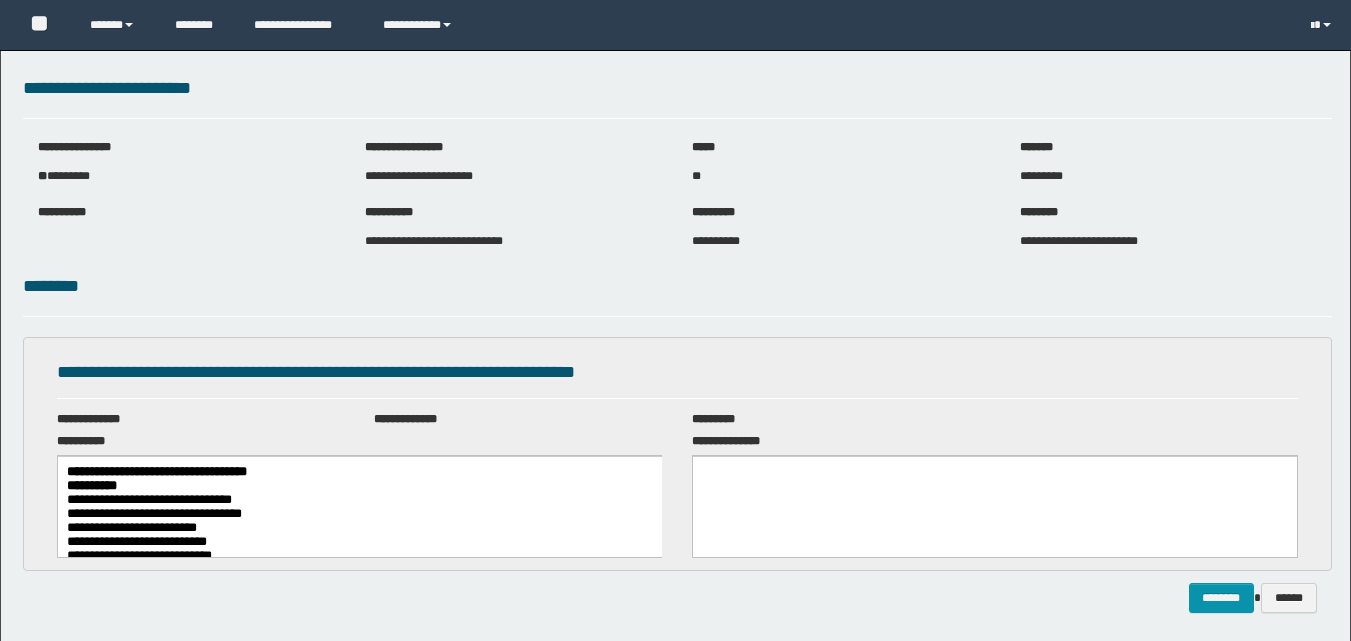 scroll, scrollTop: 0, scrollLeft: 0, axis: both 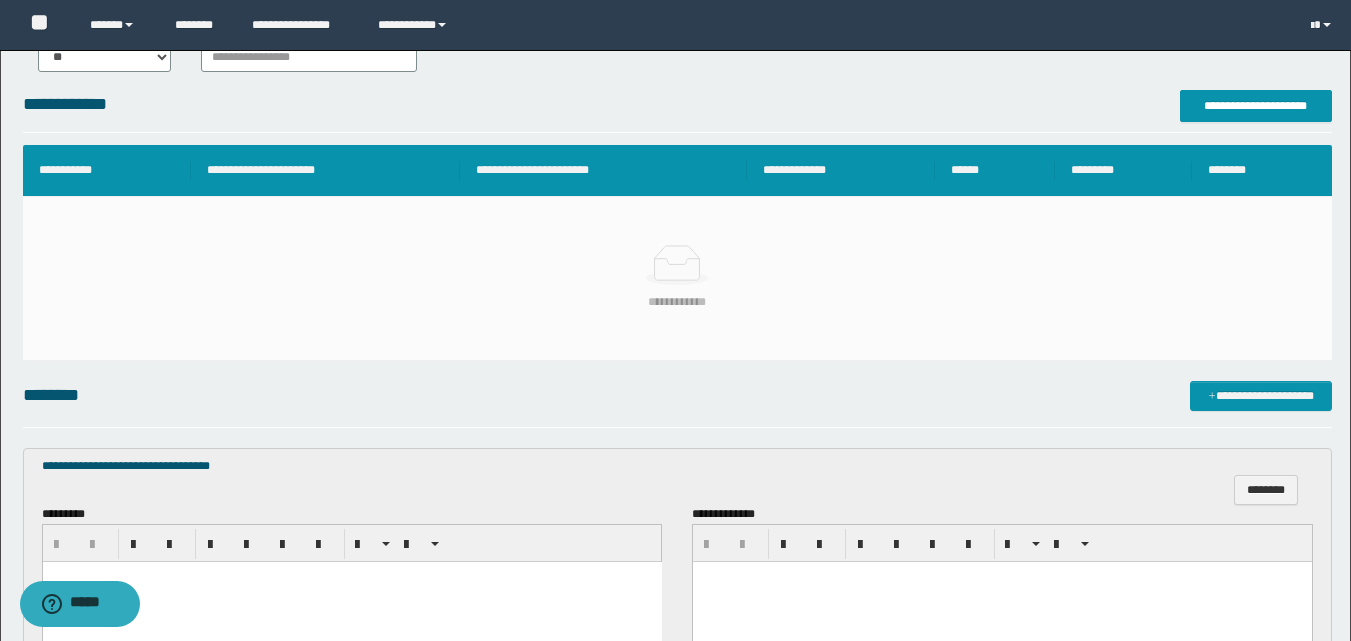 click on "**********" at bounding box center [675, 452] 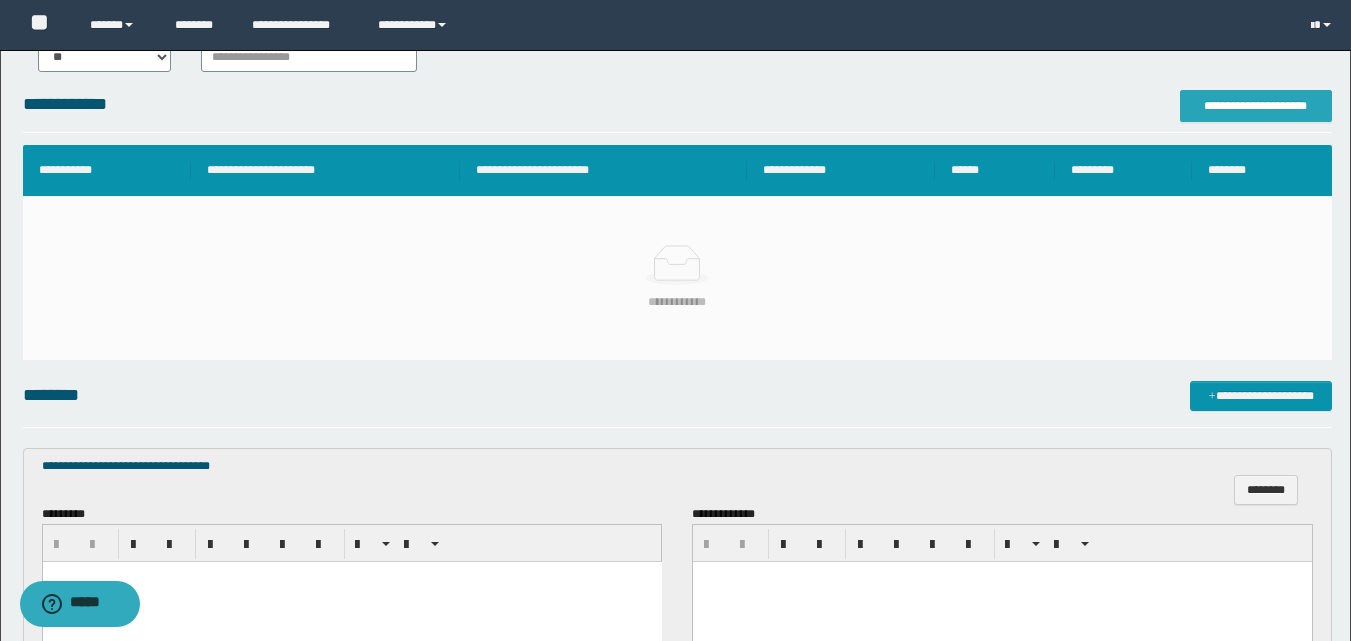 click on "**********" at bounding box center (1256, 106) 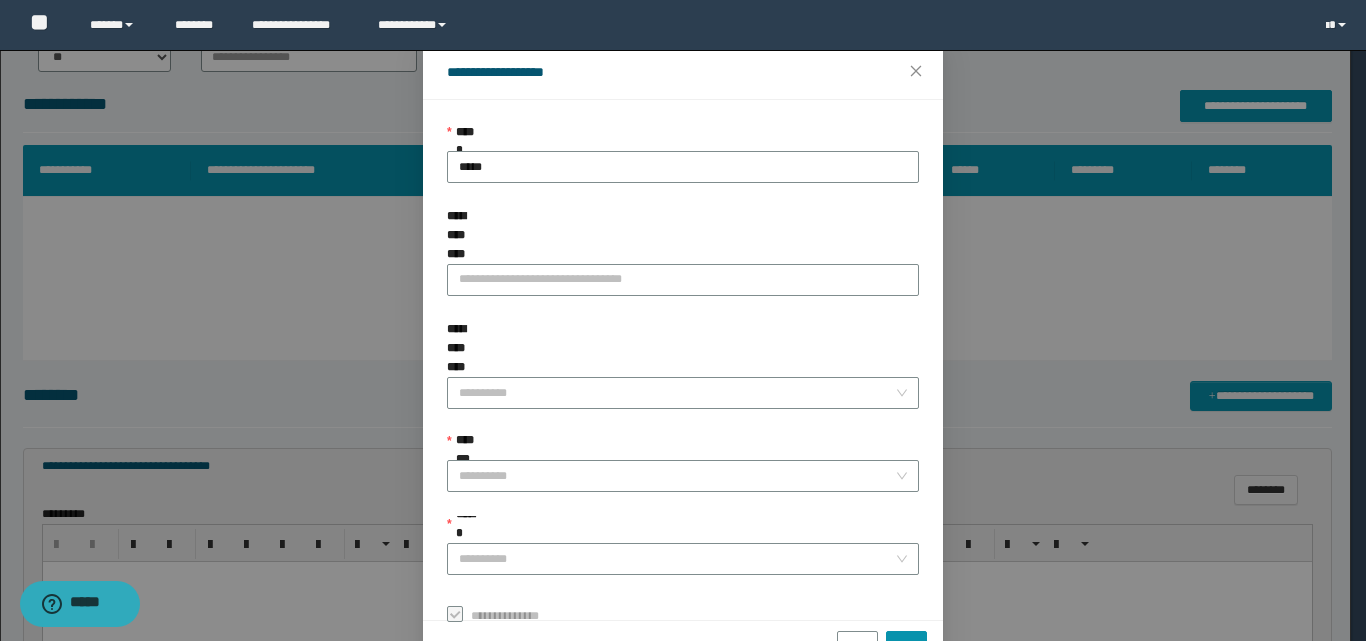 scroll, scrollTop: 111, scrollLeft: 0, axis: vertical 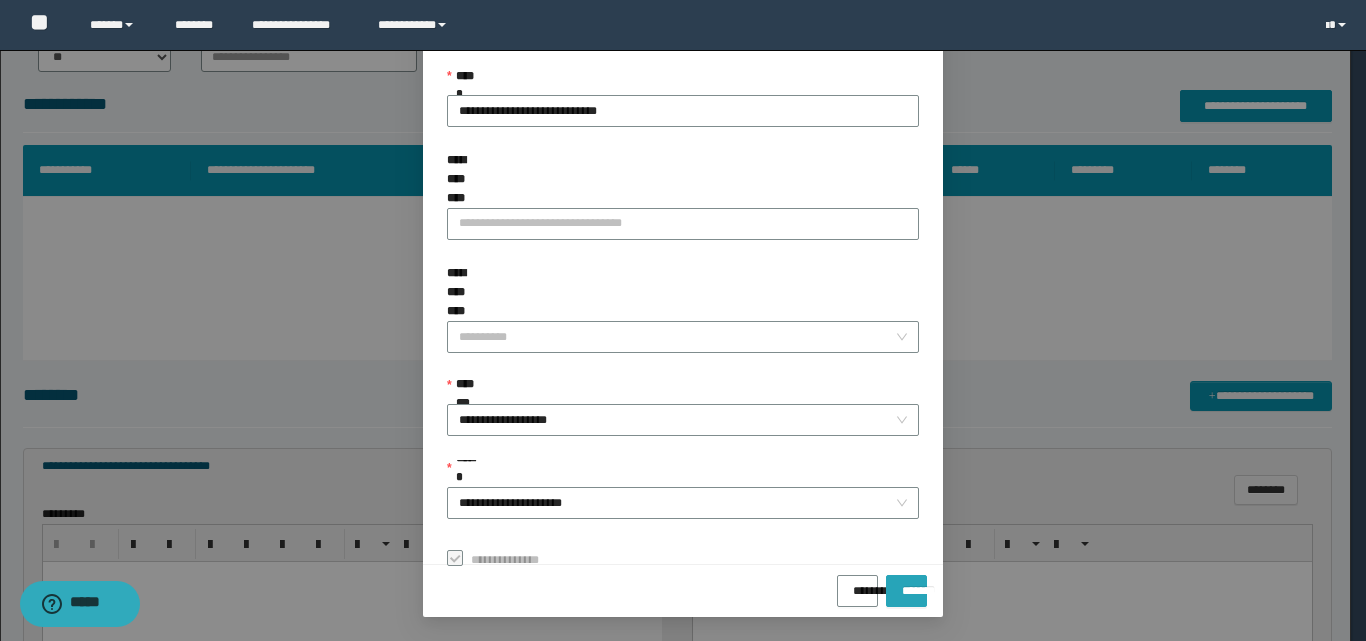 click on "*******" at bounding box center (906, 584) 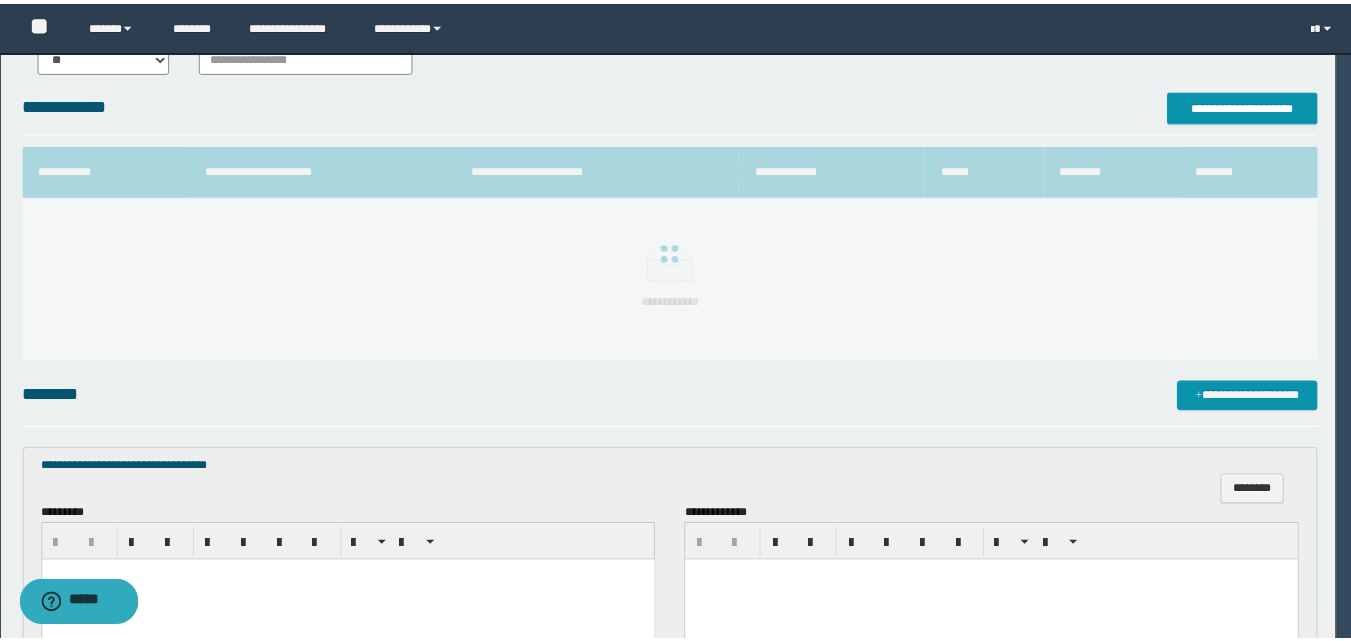 scroll, scrollTop: 64, scrollLeft: 0, axis: vertical 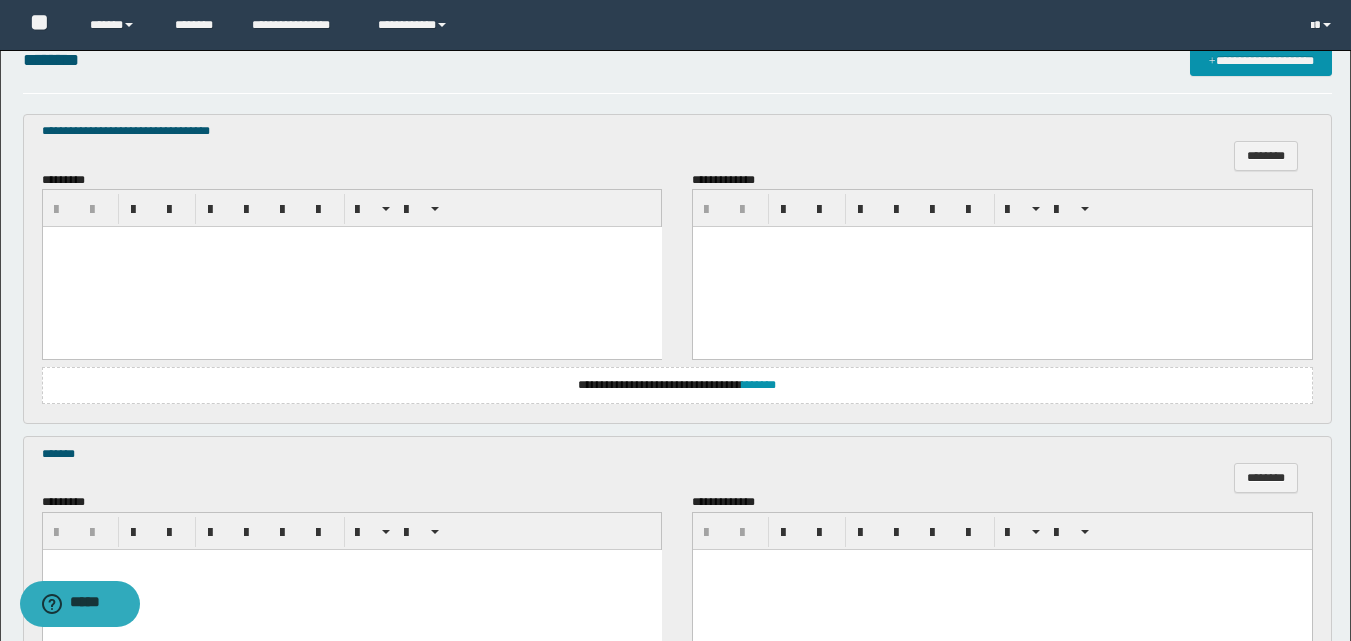 click at bounding box center [351, 267] 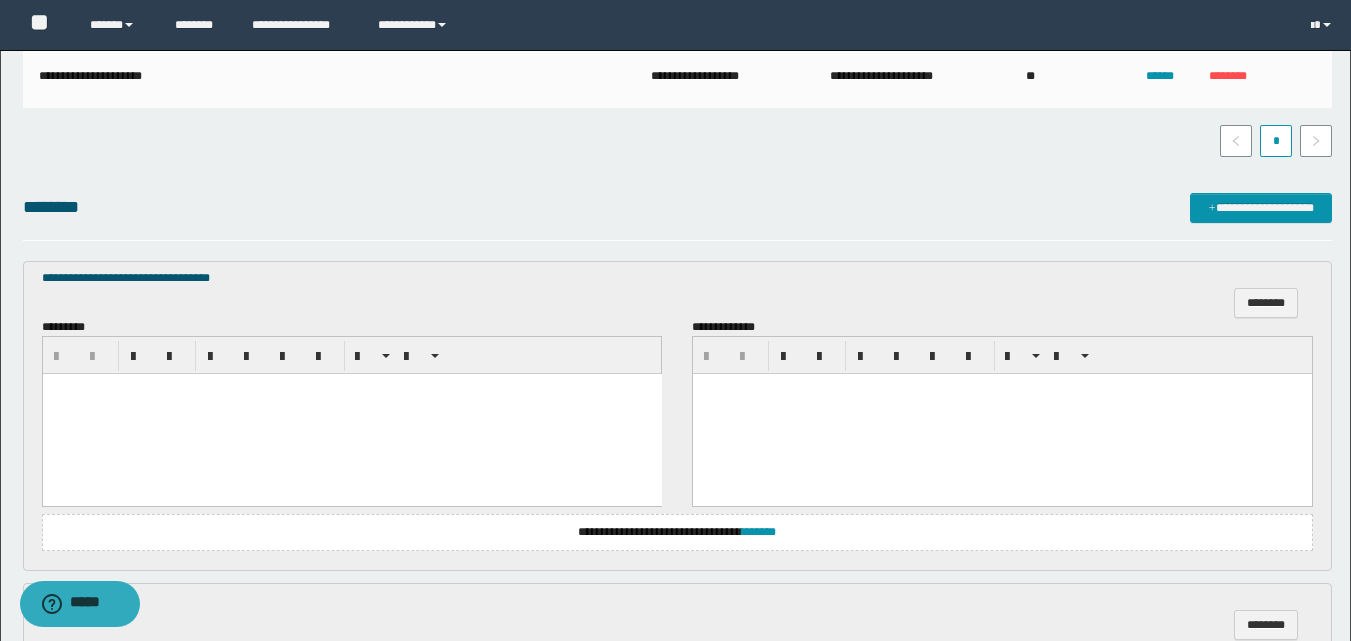 scroll, scrollTop: 500, scrollLeft: 0, axis: vertical 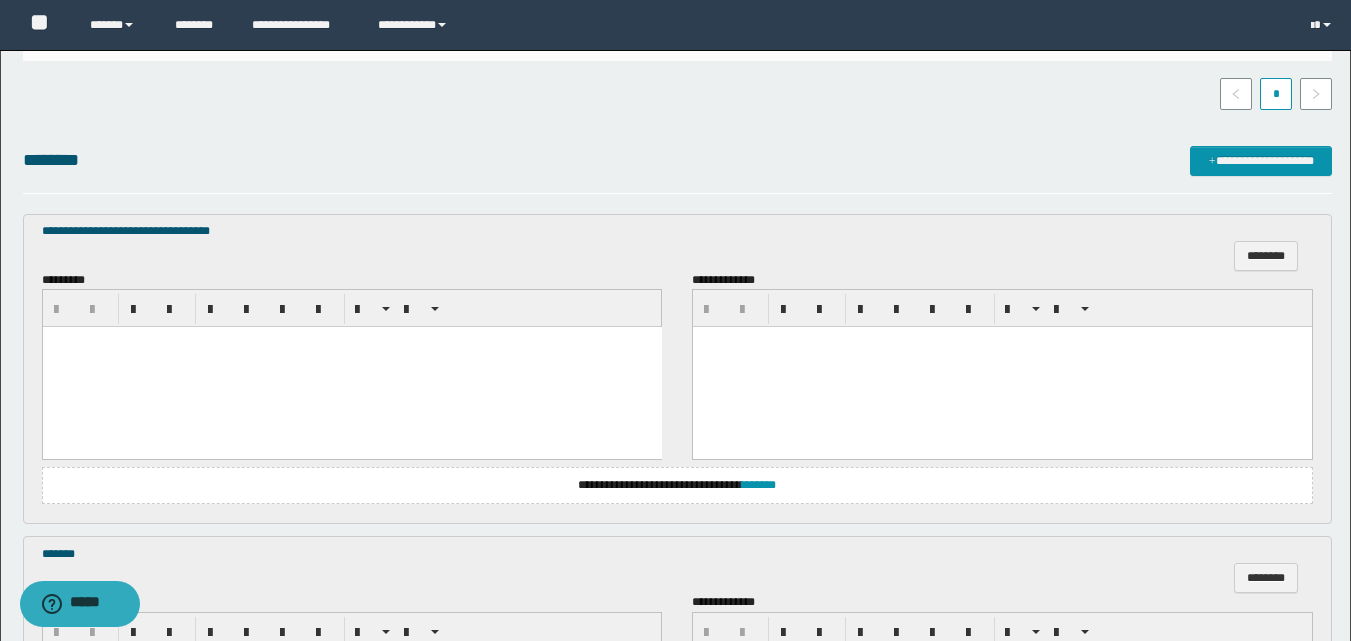 type 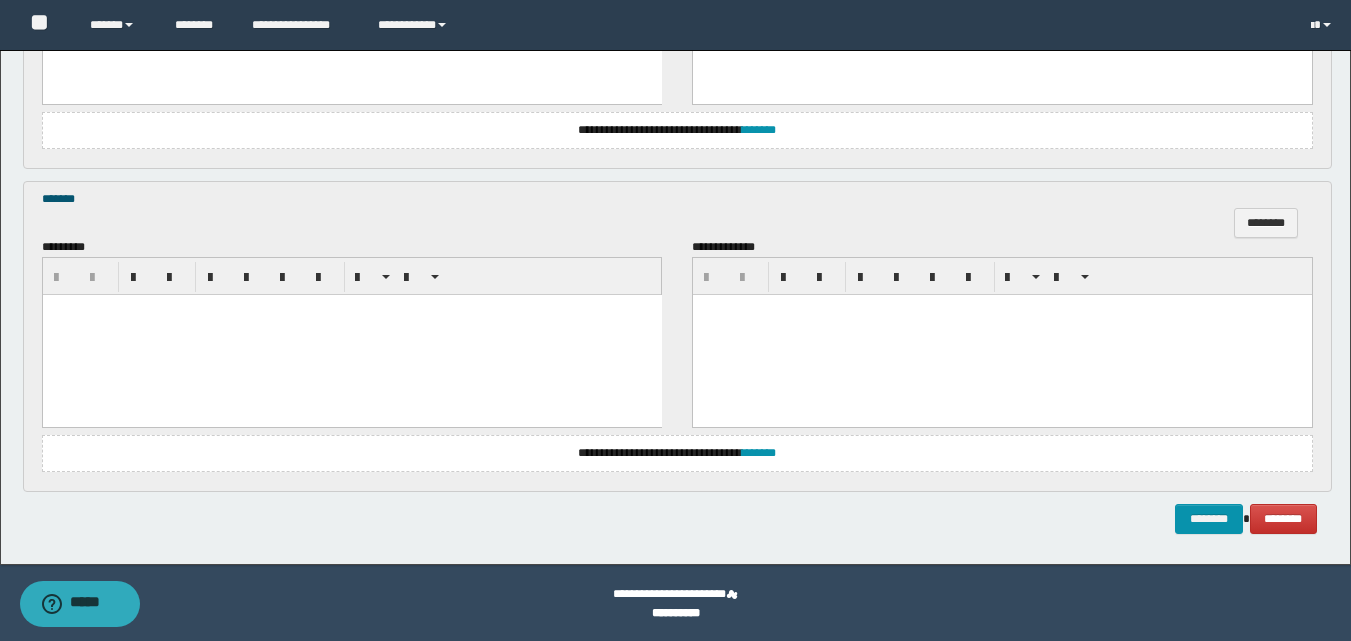scroll, scrollTop: 857, scrollLeft: 0, axis: vertical 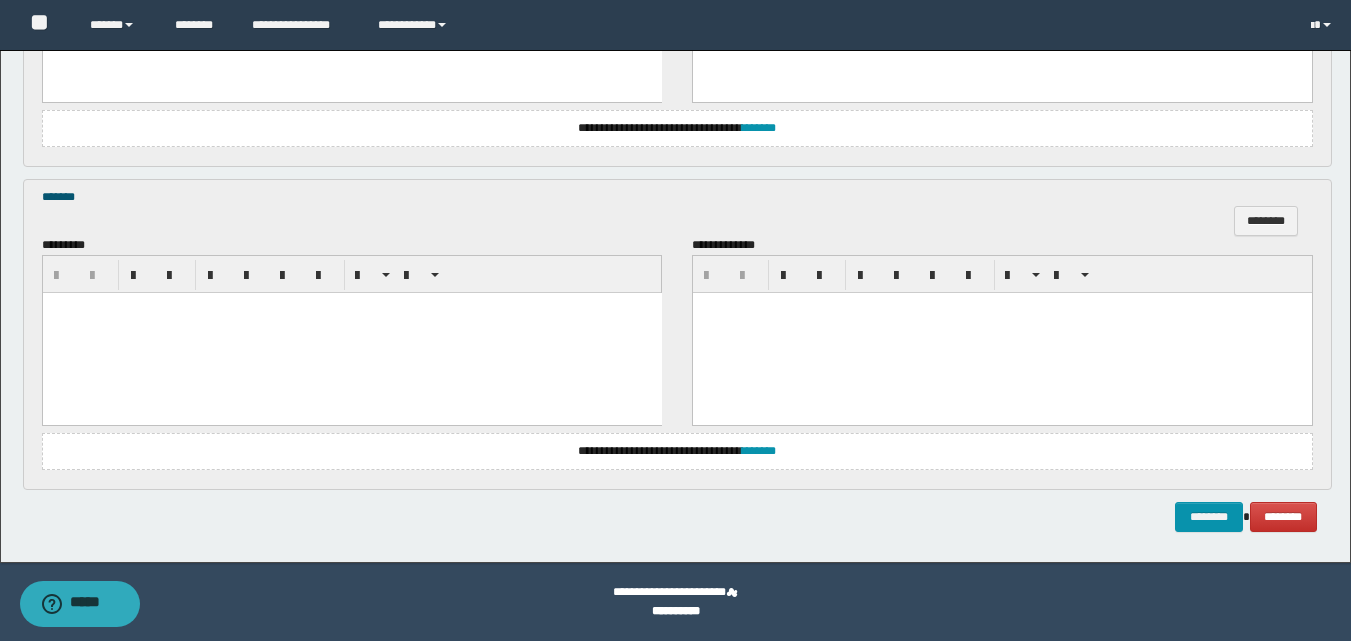 click at bounding box center (351, 333) 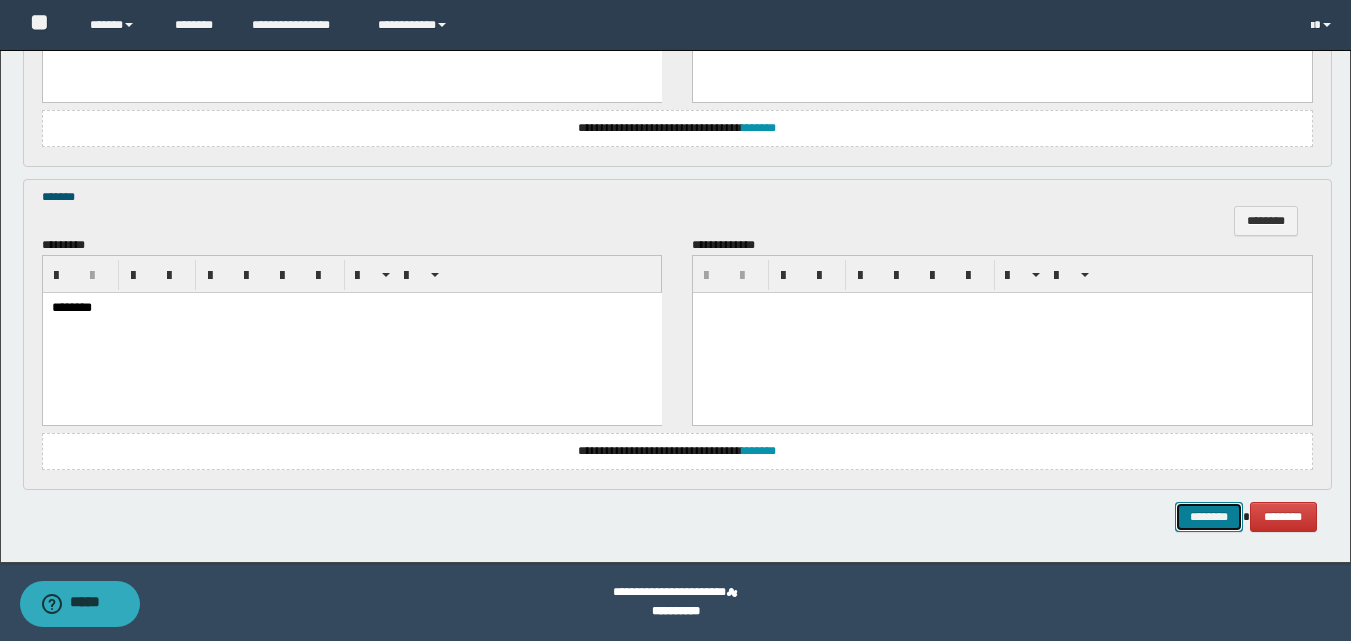 click on "********" at bounding box center (1209, 517) 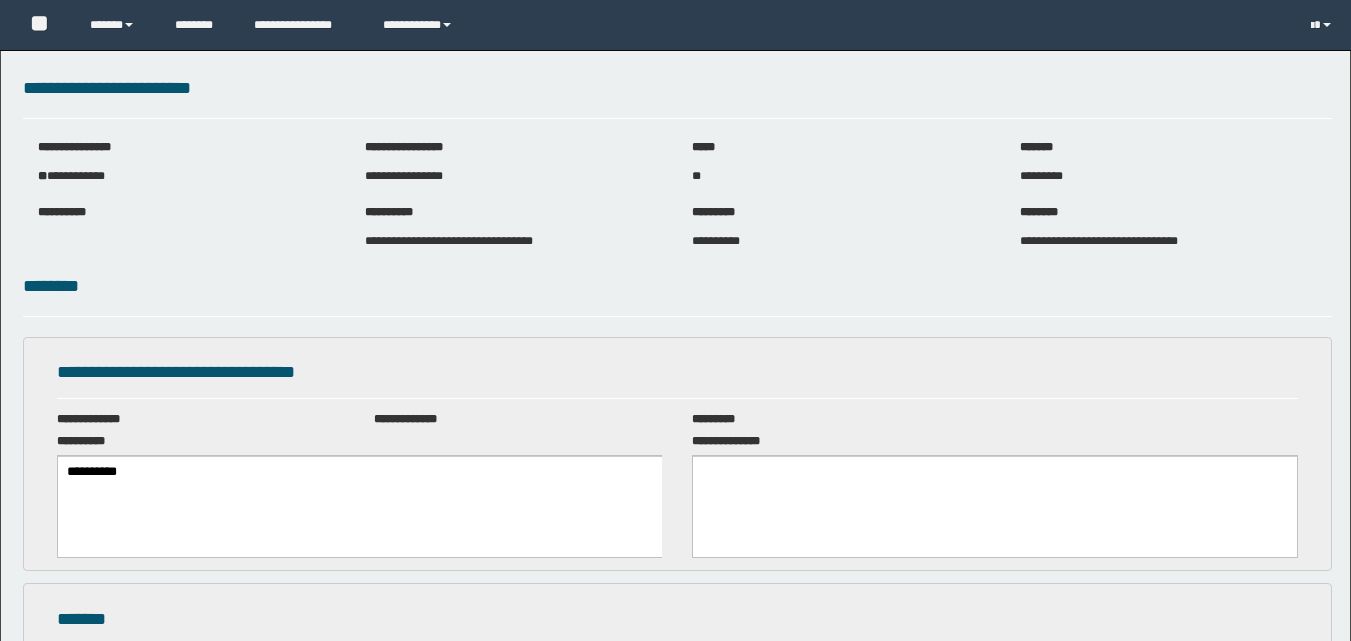 scroll, scrollTop: 0, scrollLeft: 0, axis: both 